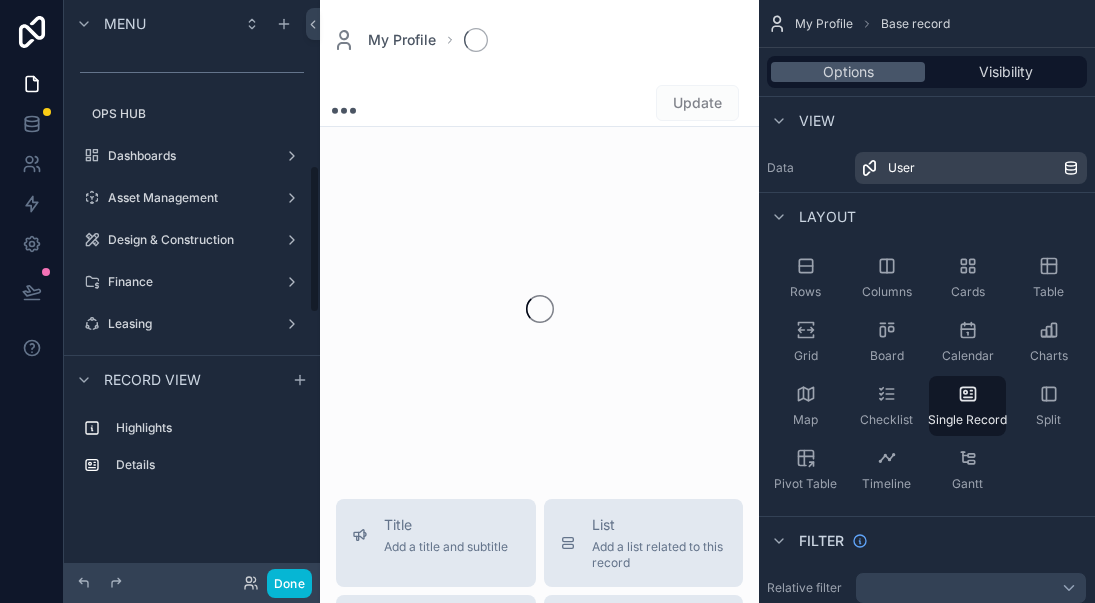 scroll, scrollTop: 0, scrollLeft: 0, axis: both 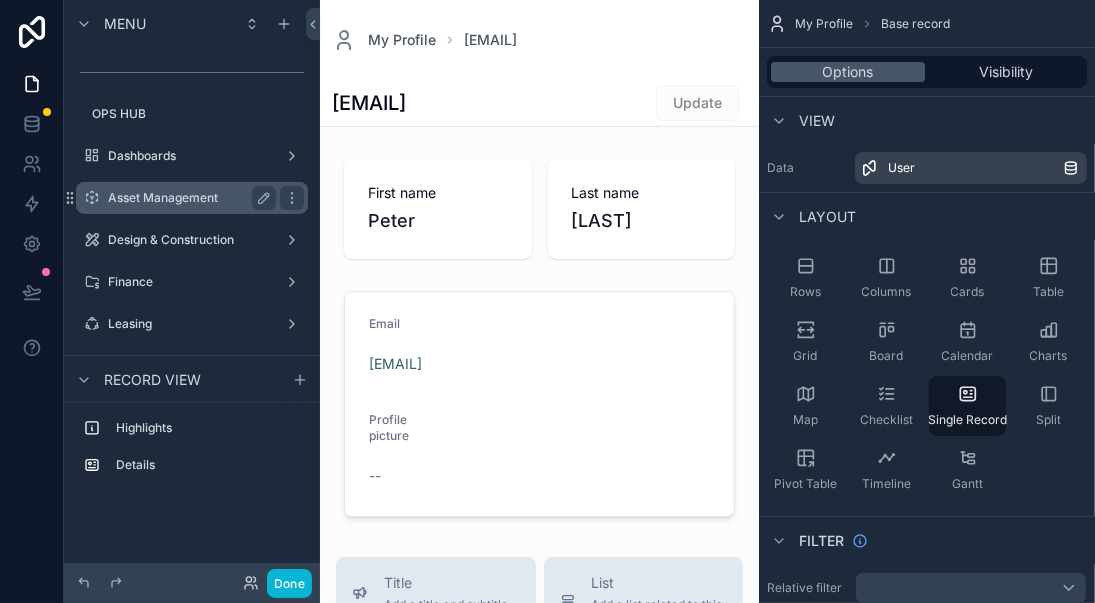 click on "Asset Management" at bounding box center (192, 198) 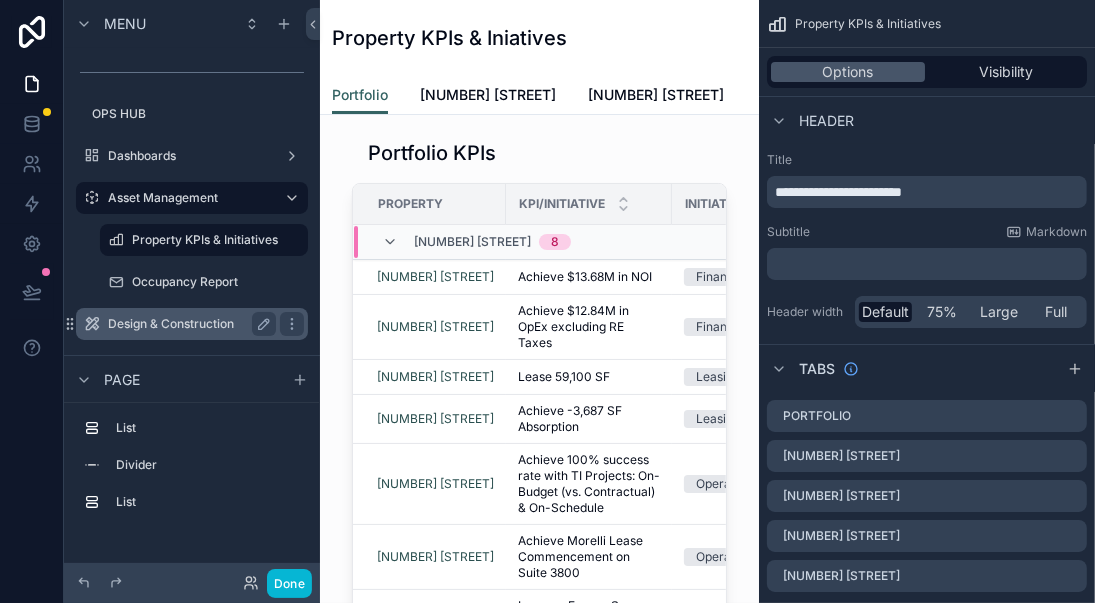click on "Design & Construction" at bounding box center [188, 324] 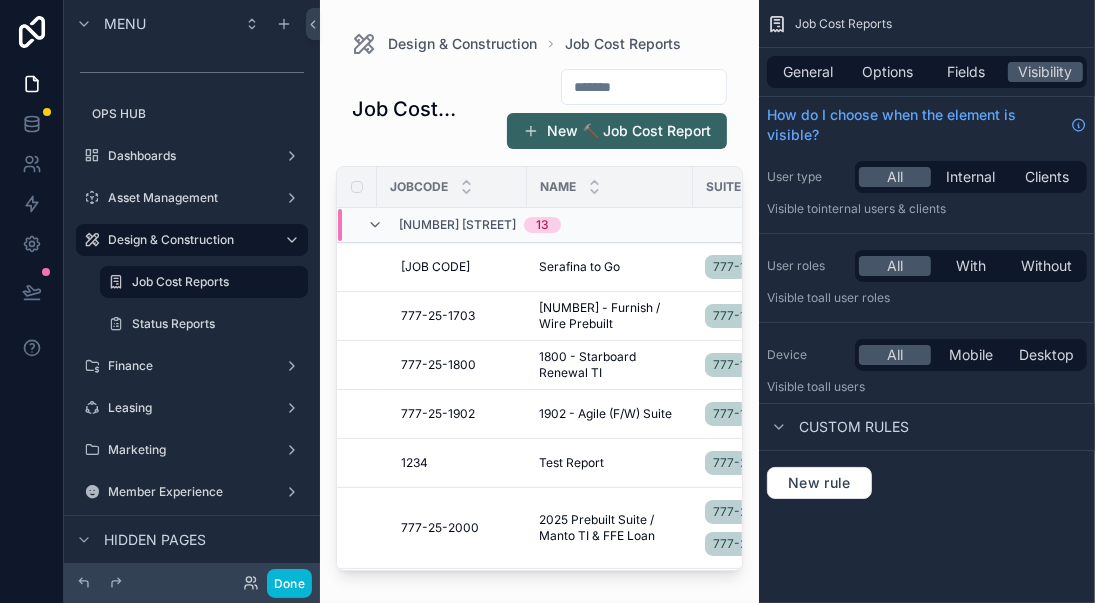 drag, startPoint x: 459, startPoint y: 563, endPoint x: 572, endPoint y: 561, distance: 113.0177 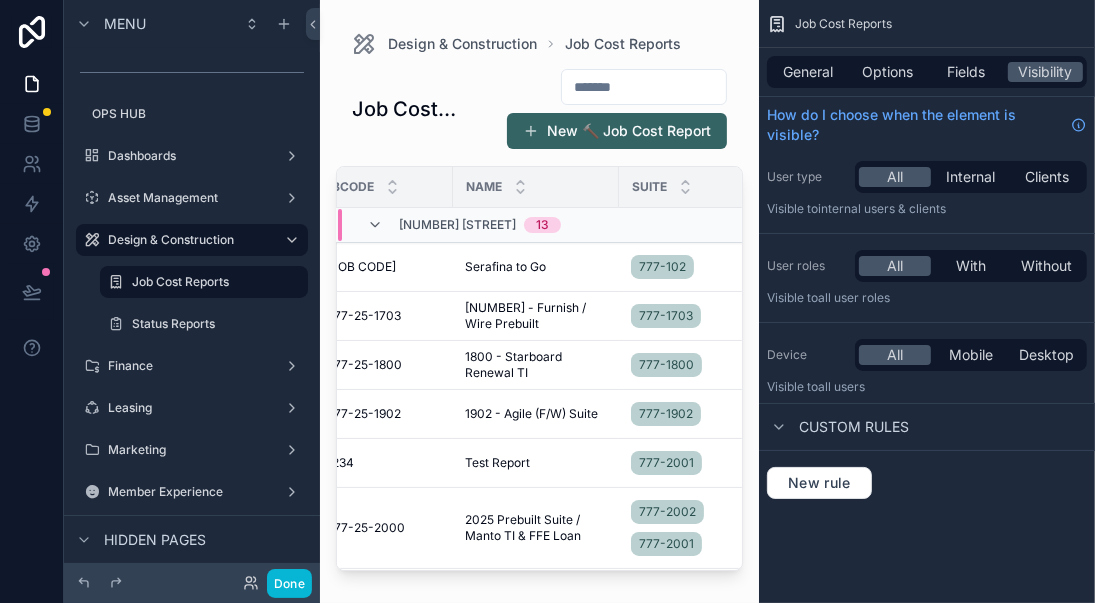 scroll, scrollTop: 0, scrollLeft: 62, axis: horizontal 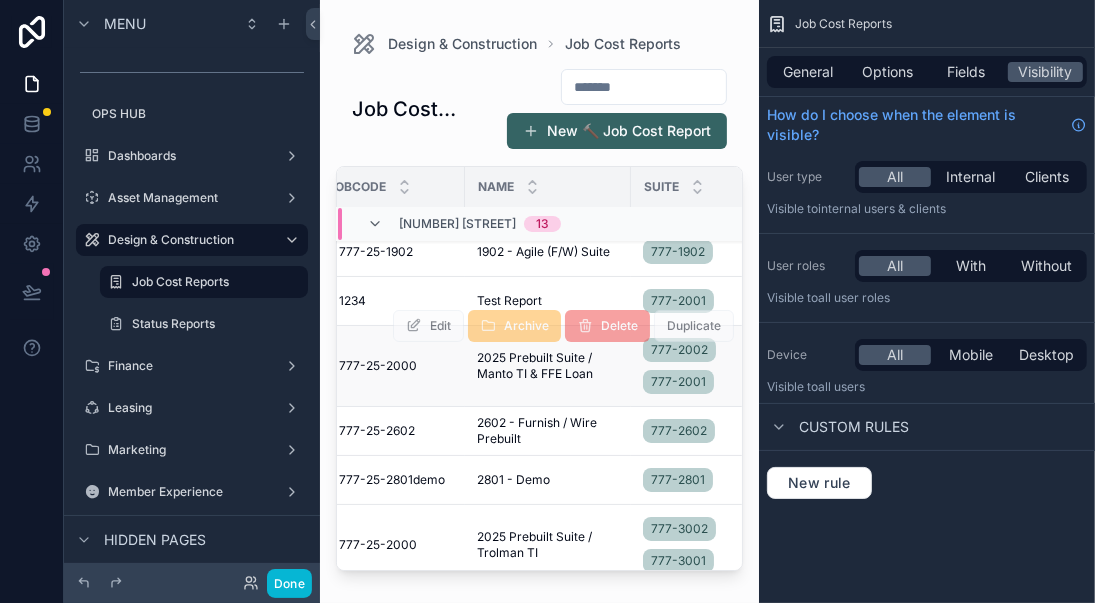 click on "2025 Prebuilt Suite / Manto TI & FFE Loan" at bounding box center [548, 366] 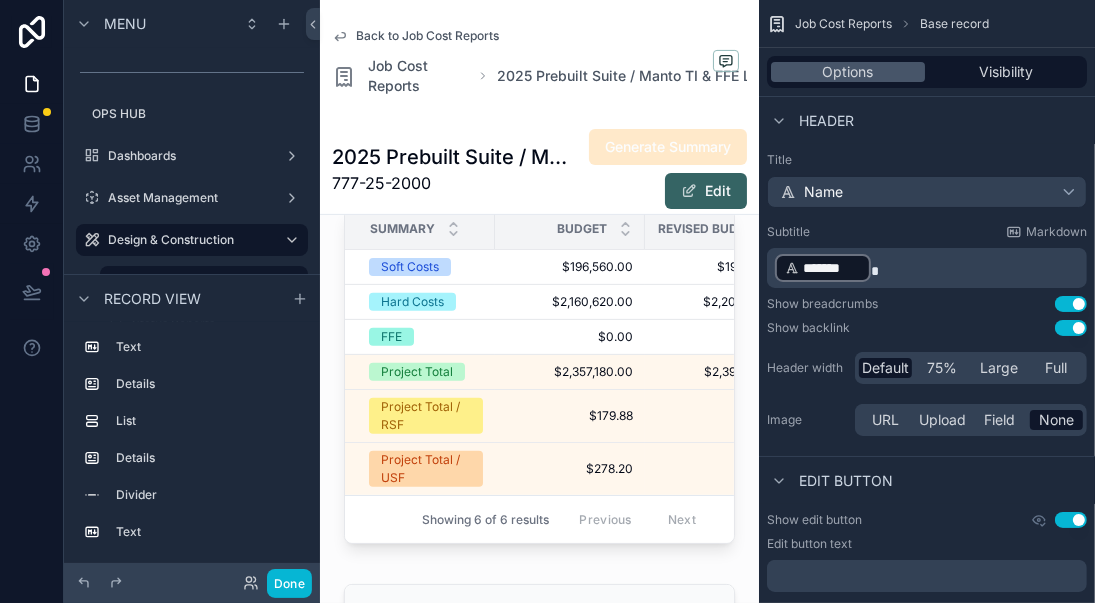 scroll, scrollTop: 373, scrollLeft: 0, axis: vertical 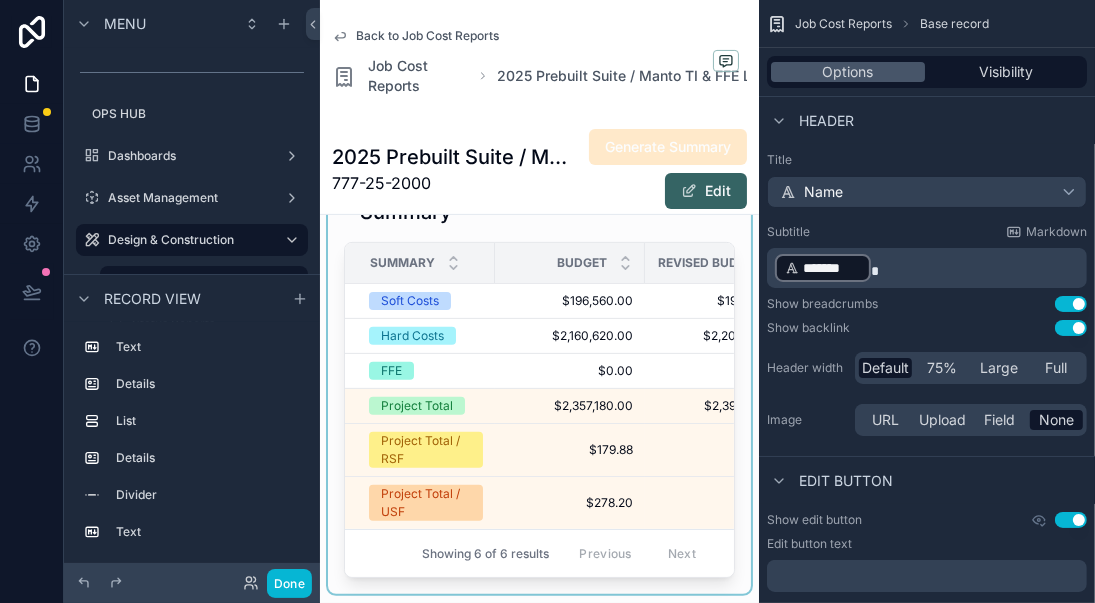 drag, startPoint x: 417, startPoint y: 580, endPoint x: 375, endPoint y: 576, distance: 42.190044 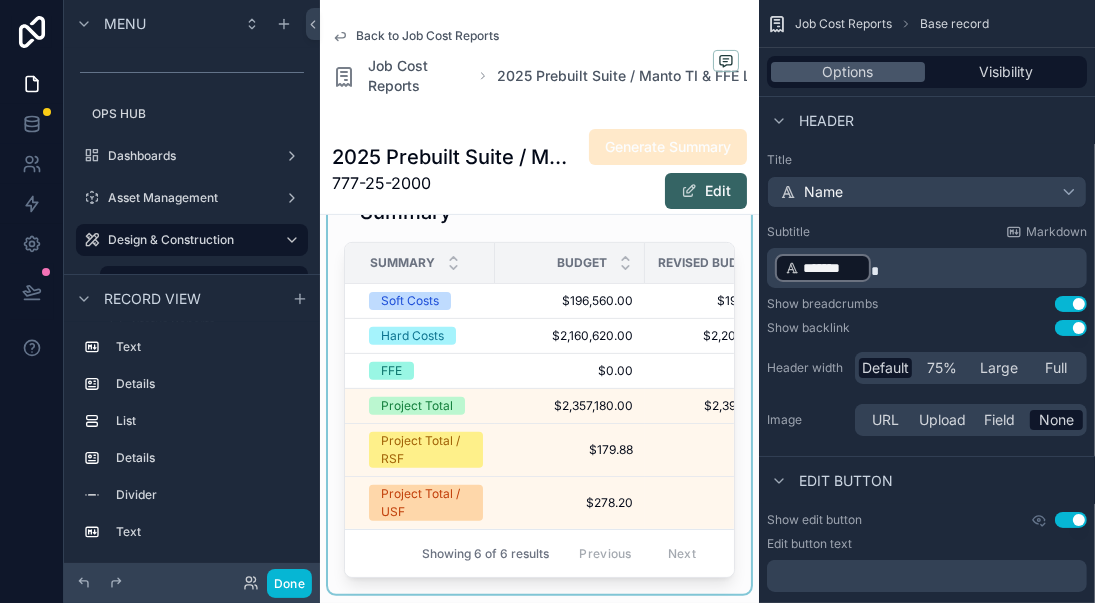 click at bounding box center [539, 392] 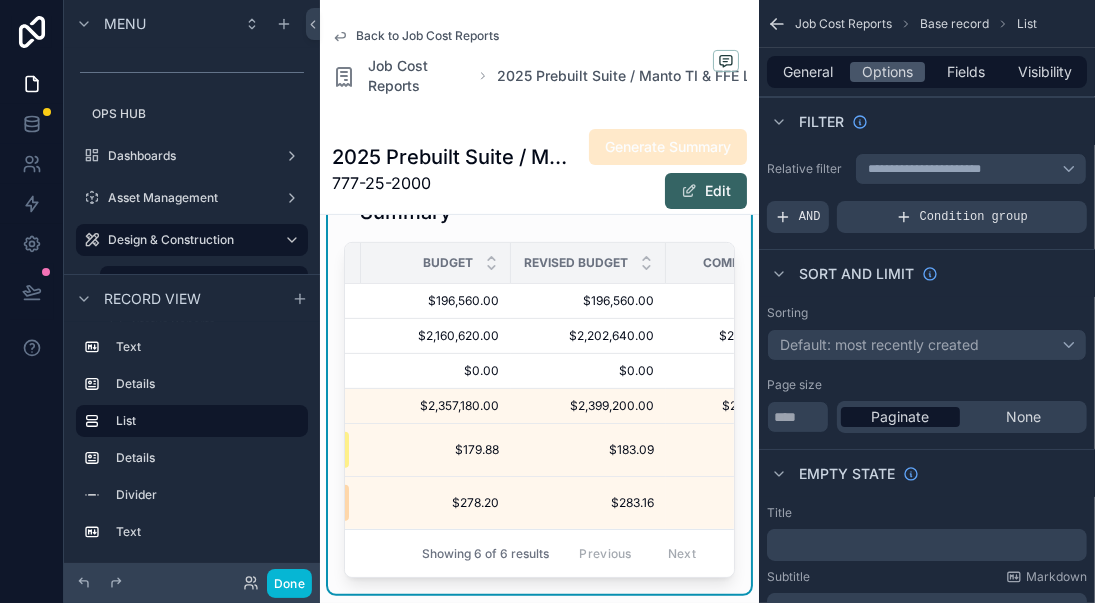 scroll, scrollTop: 0, scrollLeft: 0, axis: both 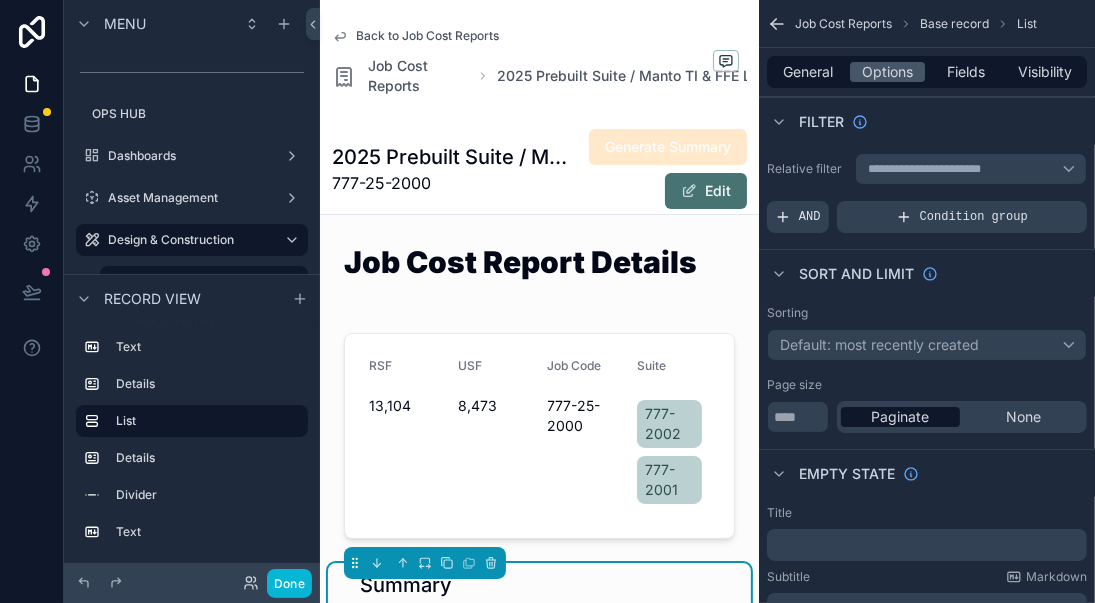 click on "Edit" at bounding box center (706, 191) 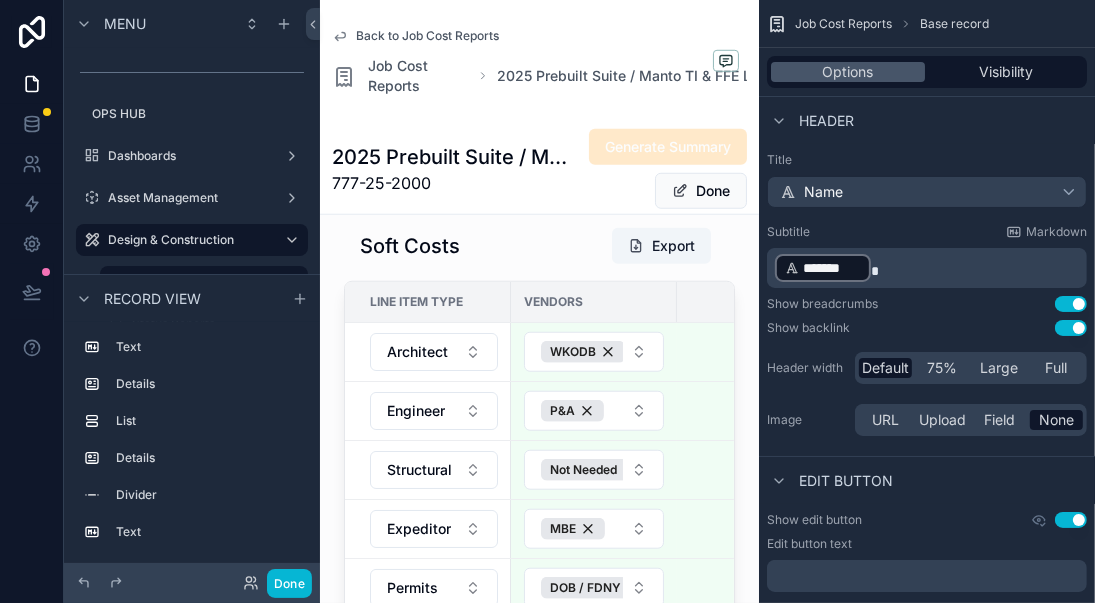scroll, scrollTop: 1087, scrollLeft: 0, axis: vertical 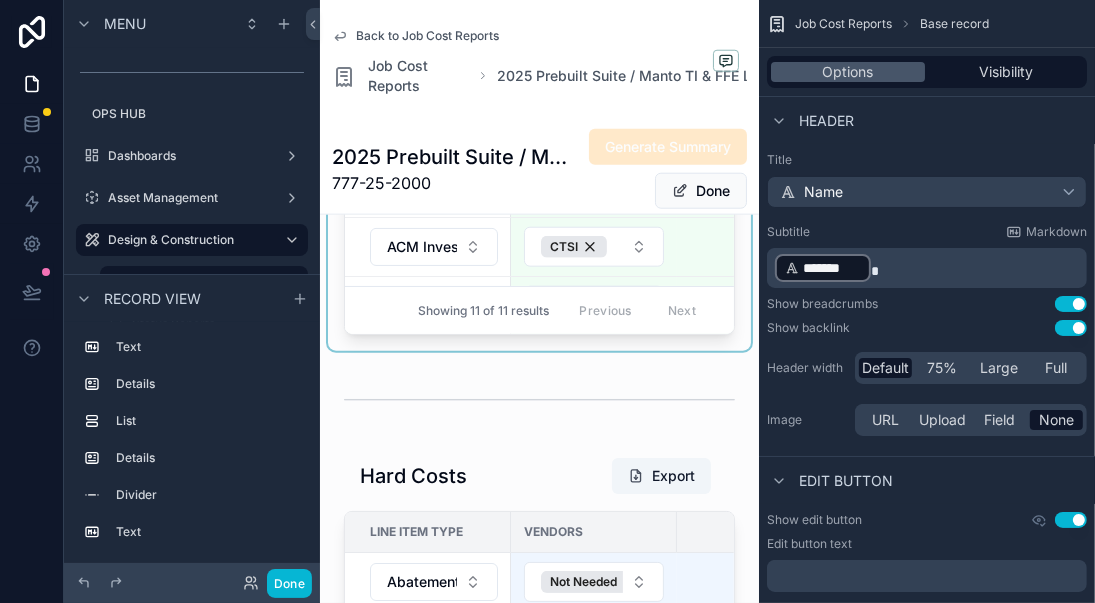 drag, startPoint x: 402, startPoint y: 339, endPoint x: 690, endPoint y: 336, distance: 288.01562 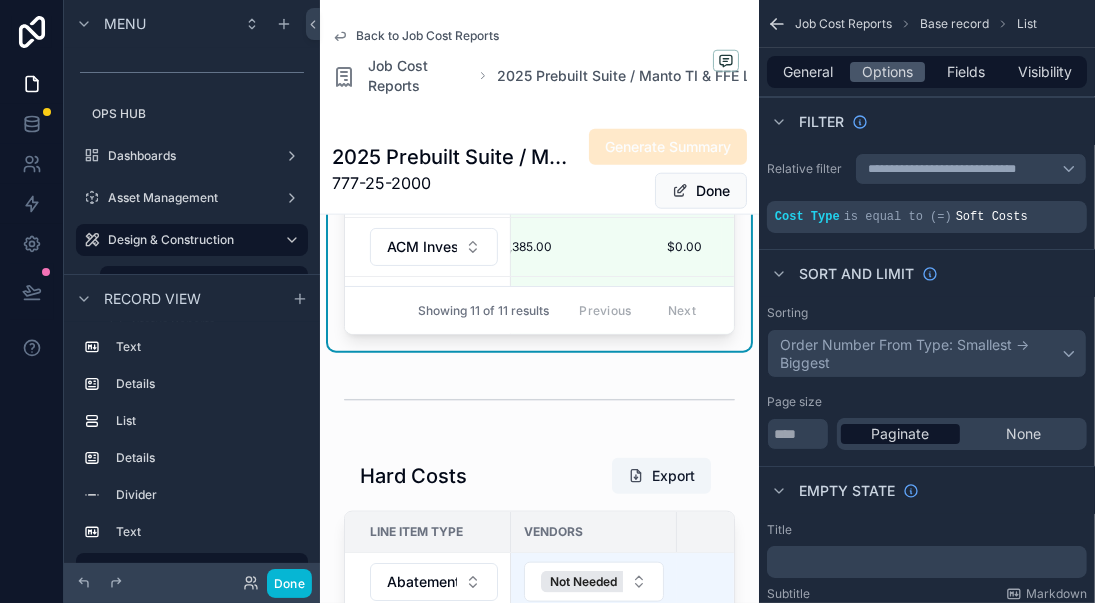 scroll, scrollTop: 0, scrollLeft: 600, axis: horizontal 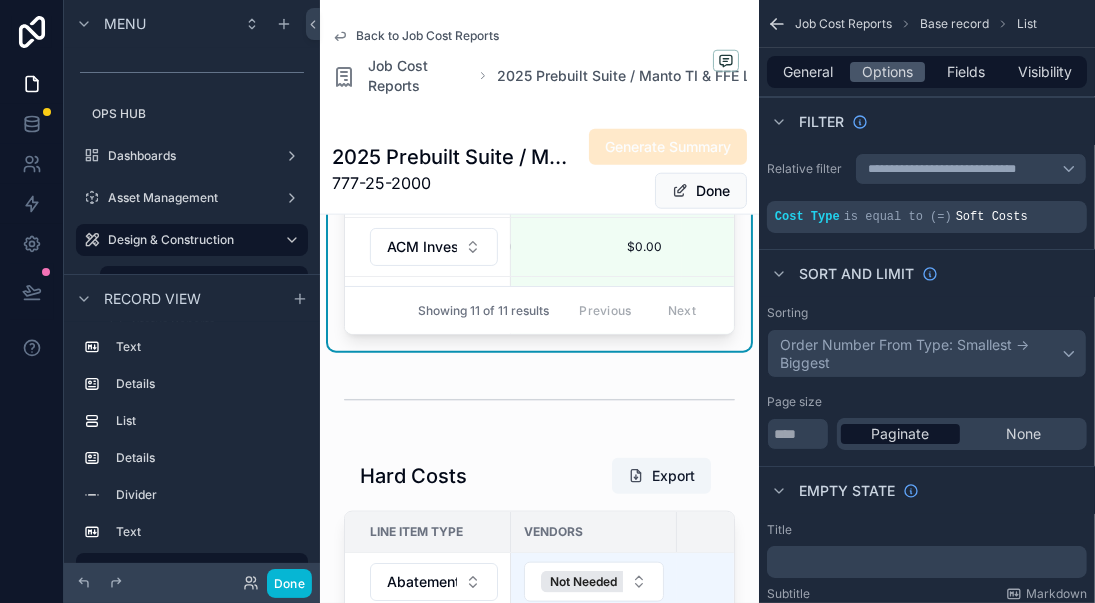 click 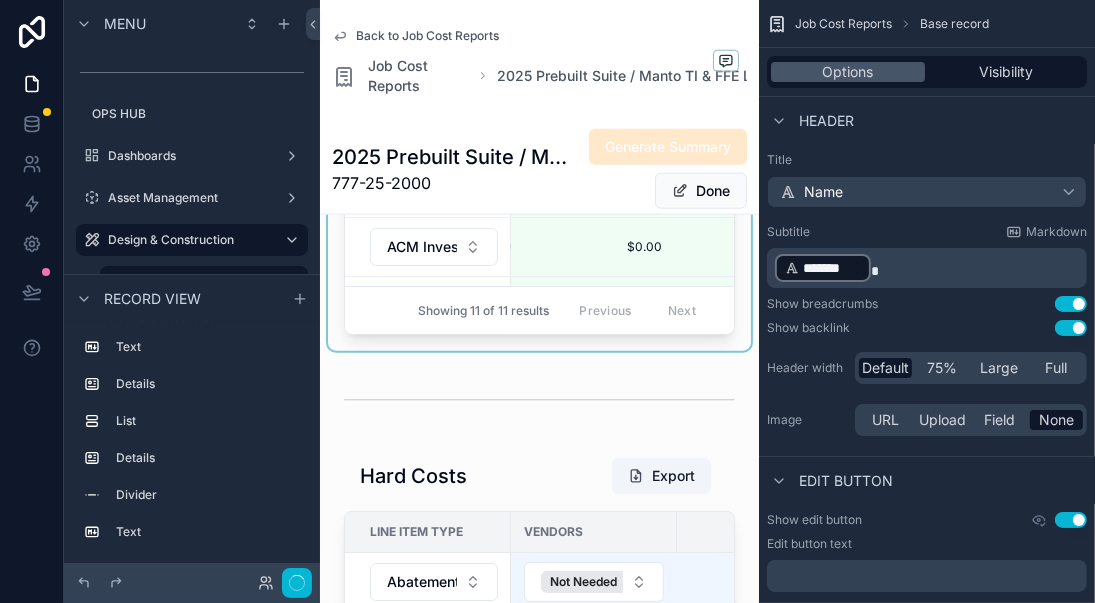 click at bounding box center [539, 85] 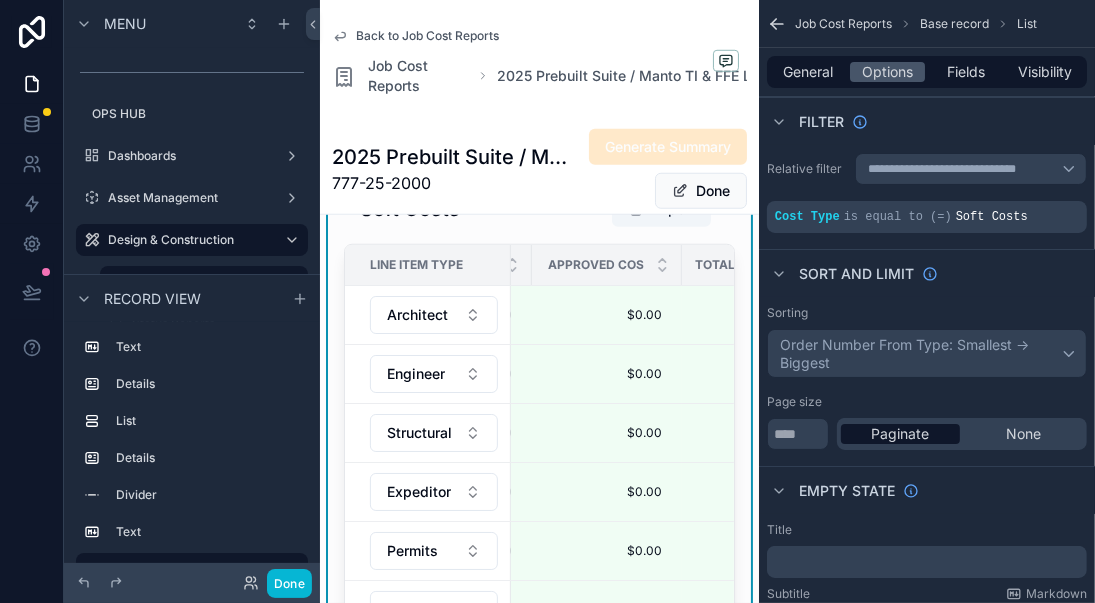 scroll, scrollTop: 1147, scrollLeft: 0, axis: vertical 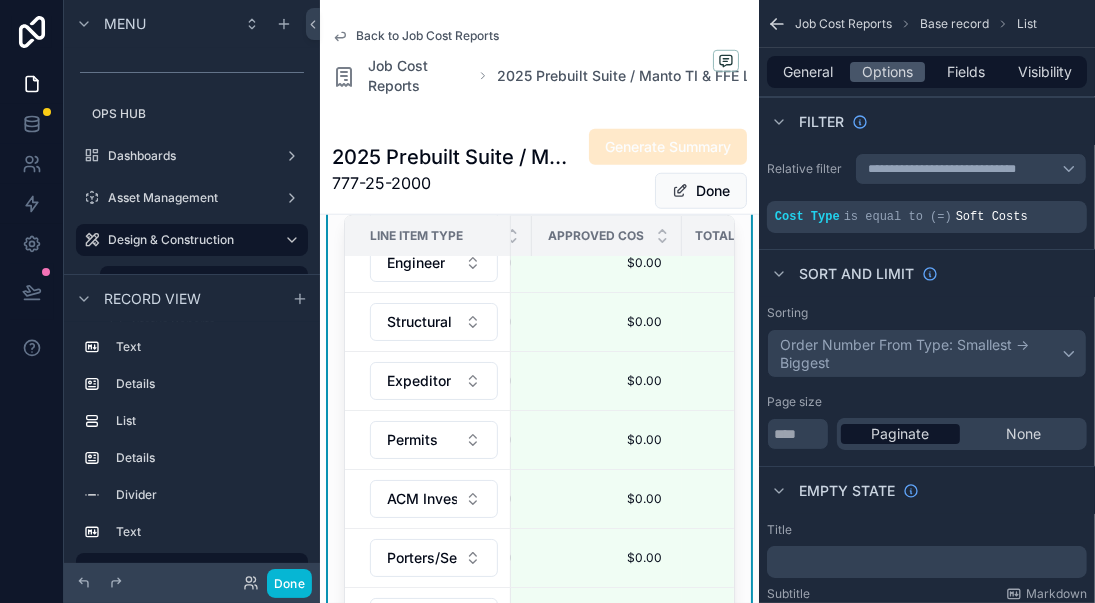 click on "Back to Job Cost Reports Job Cost Reports 2025 Prebuilt Suite / Manto TI & FFE Loan" at bounding box center (539, 62) 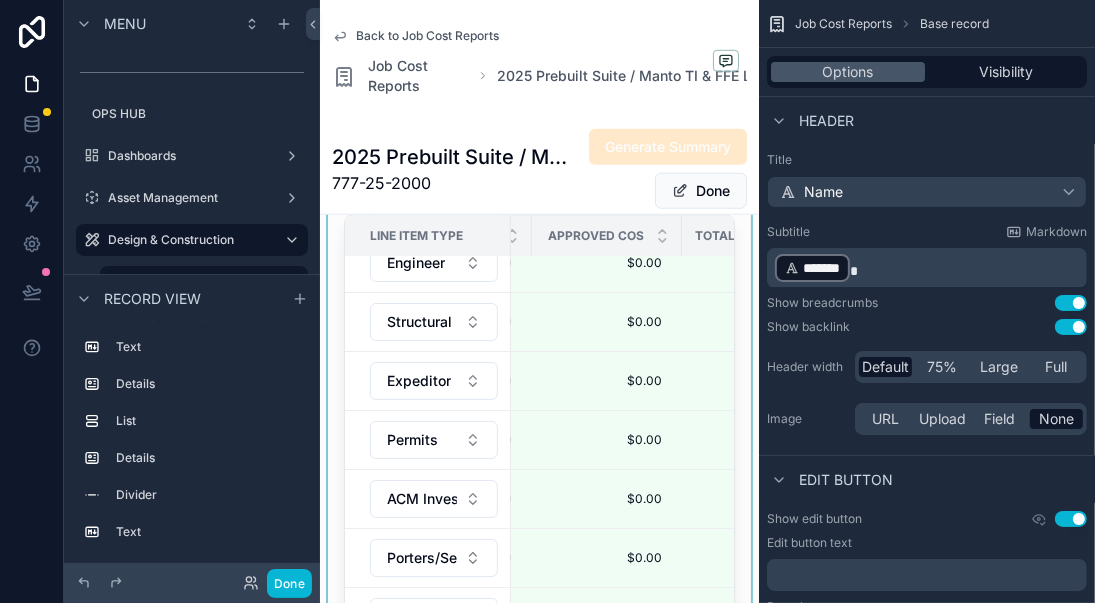 drag, startPoint x: 1043, startPoint y: 647, endPoint x: 1174, endPoint y: 713, distance: 146.68674 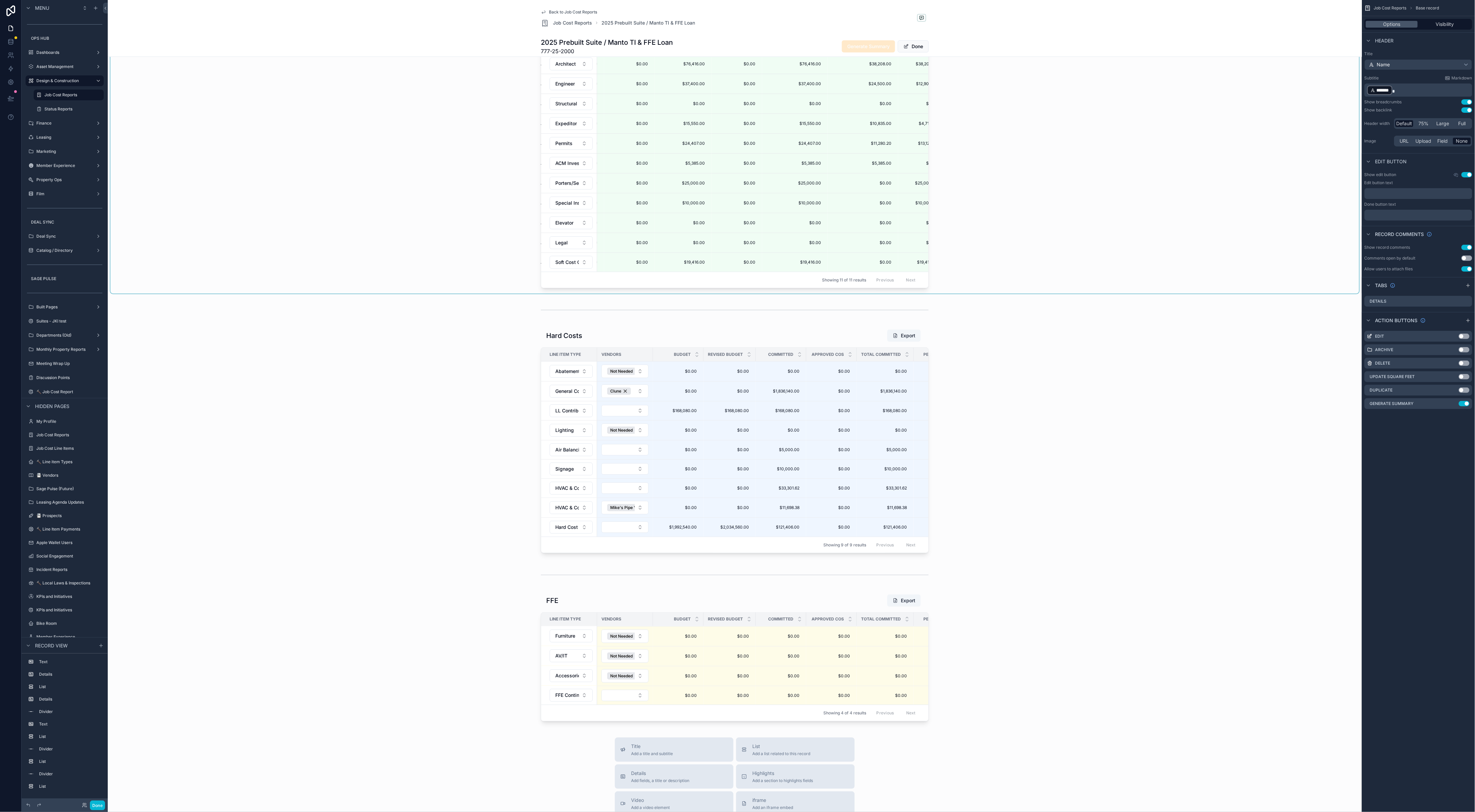 scroll, scrollTop: 386, scrollLeft: 0, axis: vertical 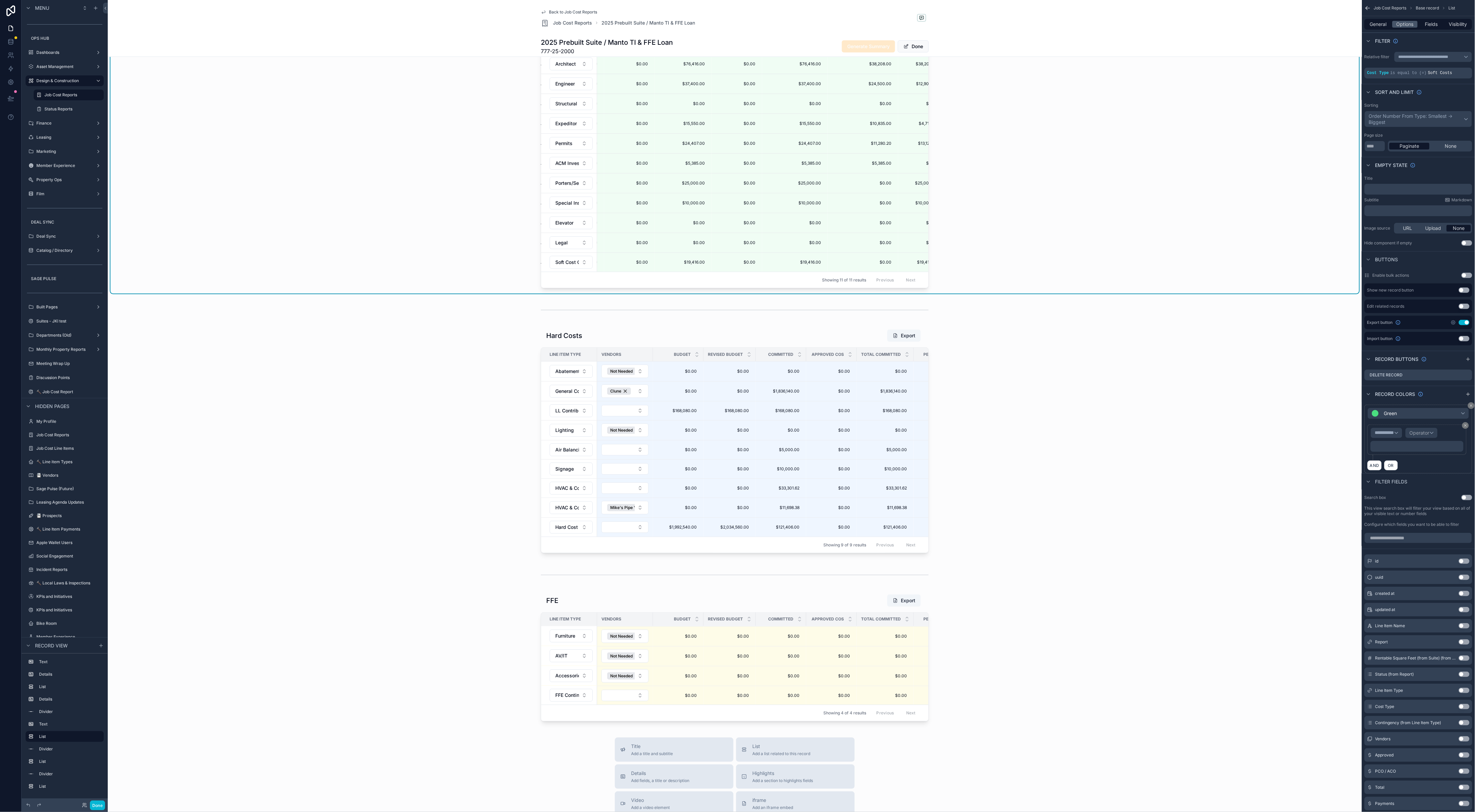 click on "Architect WKODB $58,968.00 $58,968.00 $58,968.00 $58,968.00 $76,416.00 $76,416.00 $0.00 $0.00 $76,416.00 $76,416.00 $0.00 $0.00 $76,416.00 $76,416.00 $38,208.00 $38,208.00 $38,208.00 $38,208.00 Delete Record Engineer P&A $45,864.00 $45,864.00 $45,864.00 $45,864.00 $37,400.00 $37,400.00 $0.00 $0.00 $37,400.00 $37,400.00 $0.00 $0.00 $37,400.00 $37,400.00 $24,500.00 $24,500.00 $12,900.00 $12,900.00 Delete Record Structural Not Needed $0.00 $0.00 $0.00 $0.00 $0.00 $0.00 $0.00 $0.00 $0.00 $0.00 $0.00 $0.00 $0.00 $0.00 $0.00 $0.00 $0.00 $0.00 Delete Record Expeditor MBE $19,656.00 $19,656.00 $19,656.00 $19,656.00 $15,550.00 $15,550.00 $0.00 $0.00 $15,550.00 $15,550.00 $0.00 $0.00 $15,550.00 $15,550.00 $10,835.00 $10,835.00 $4,715.00 $4,715.00 Delete Record Permits DOB / FDNY $26,208.00 $26,208.00 $26,208.00 $26,208.00 $24,407.00 $24,407.00 $0.00 $0.00 $24,407.00 $24,407.00 $0.00 $0.00 $24,407.00 $24,407.00 $11,280.20 $11,280.20 $13,126.80 $13,126.80 Delete Record ACM Investigation CTSI $13,104.00 $13,104.00 $0.00" at bounding box center (644, 163) 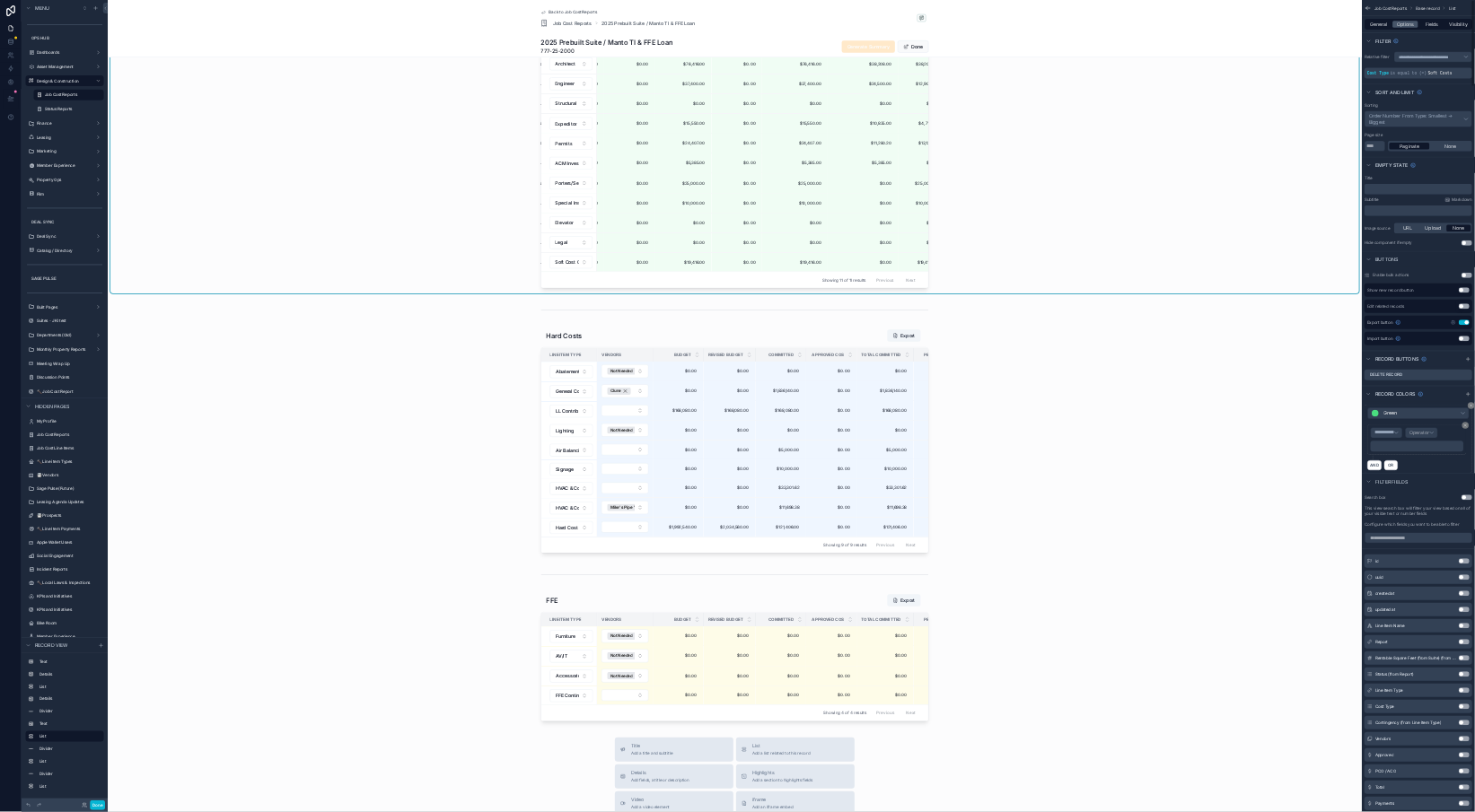 scroll, scrollTop: 1029, scrollLeft: 0, axis: vertical 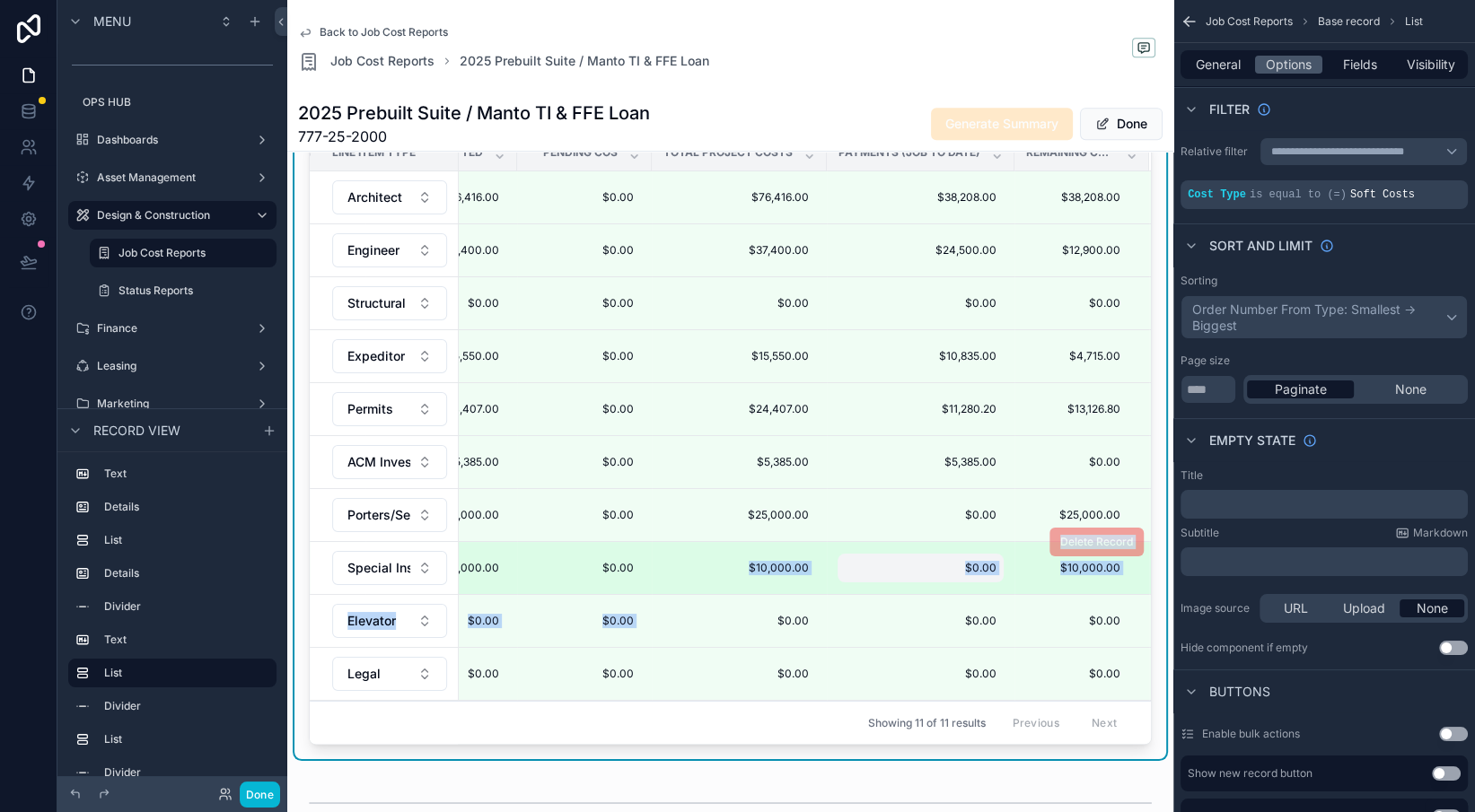 click on "$0.00" at bounding box center (920, 568) 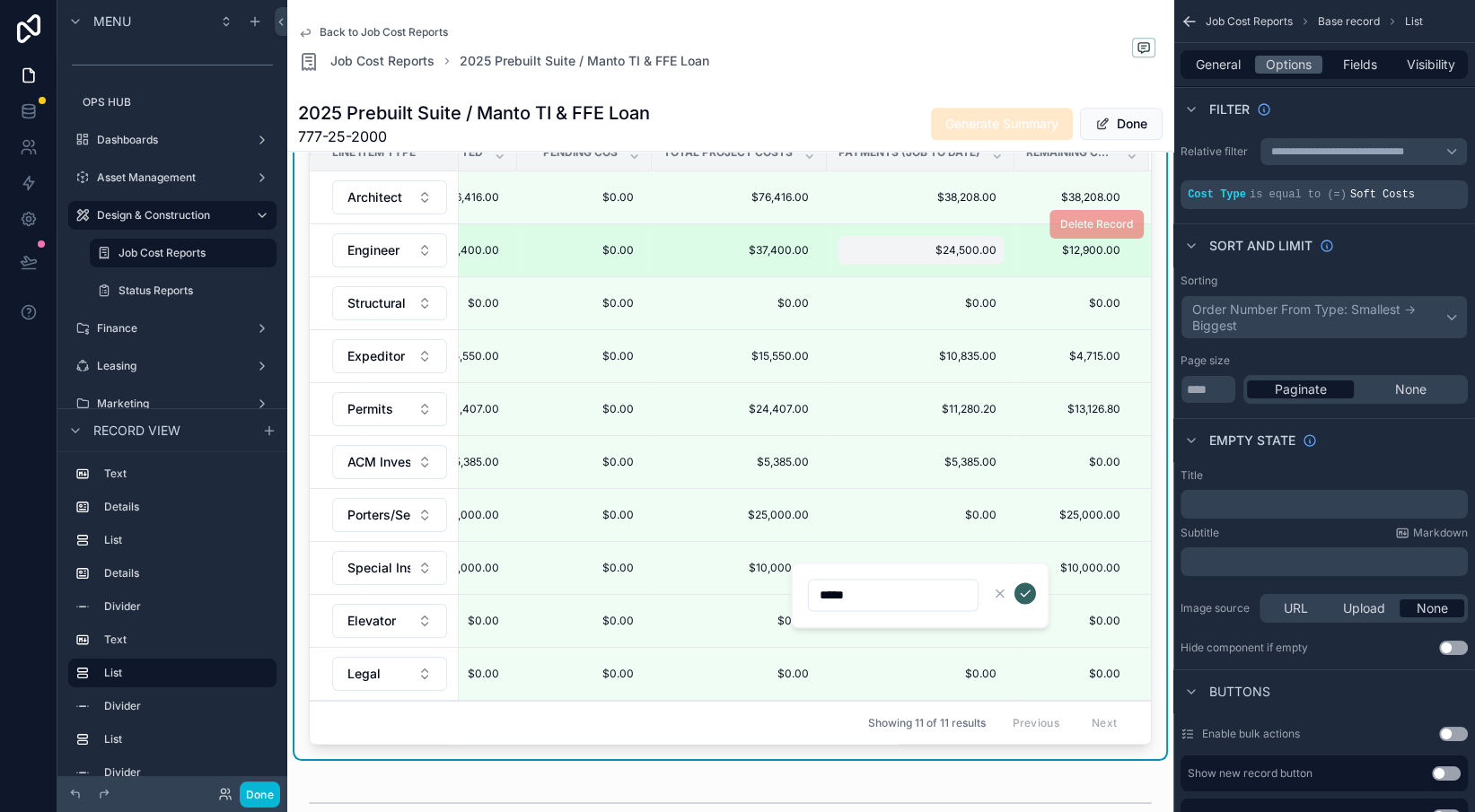 click on "$24,500.00 $24,500.00" at bounding box center [920, 250] 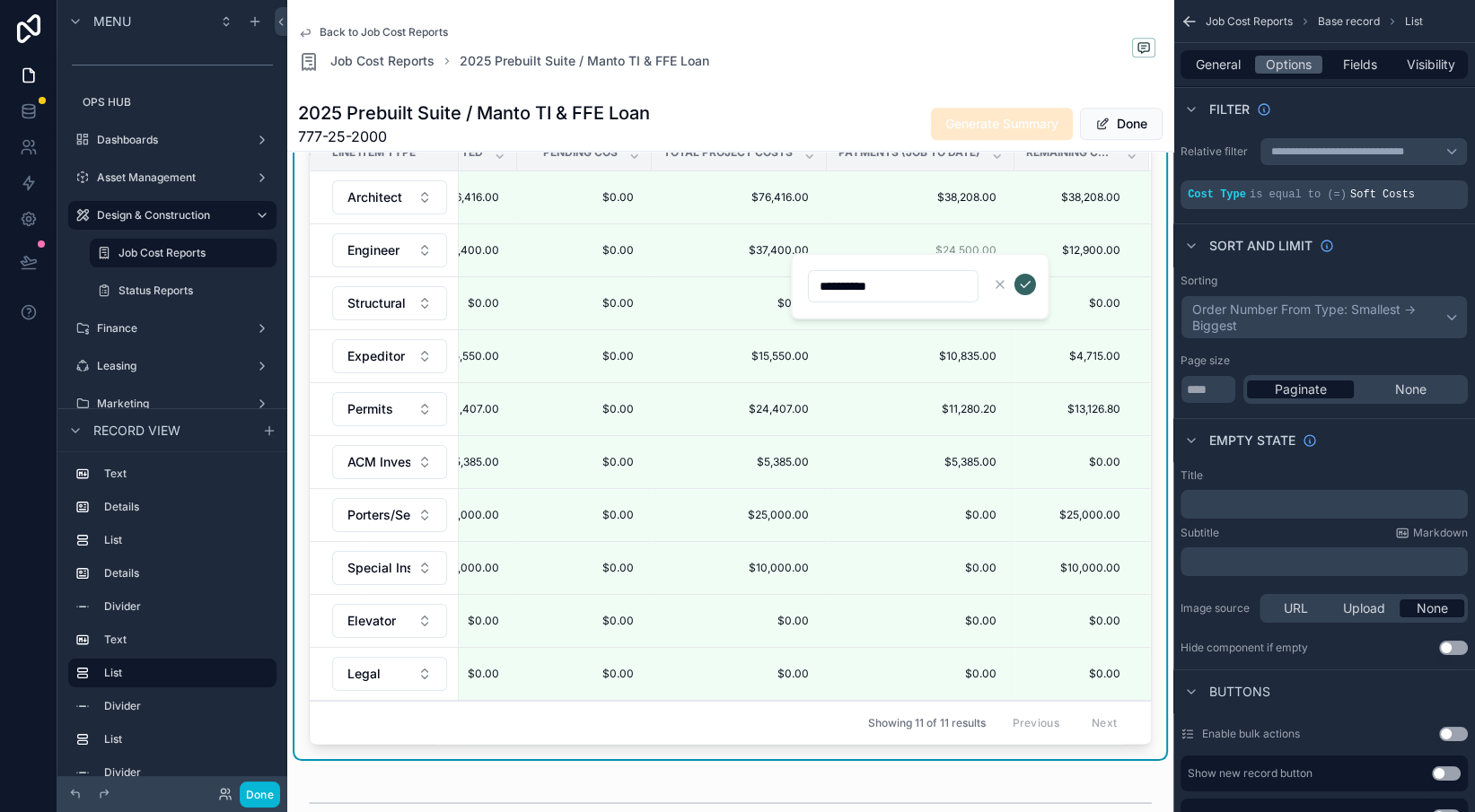 click on "**********" at bounding box center [893, 286] 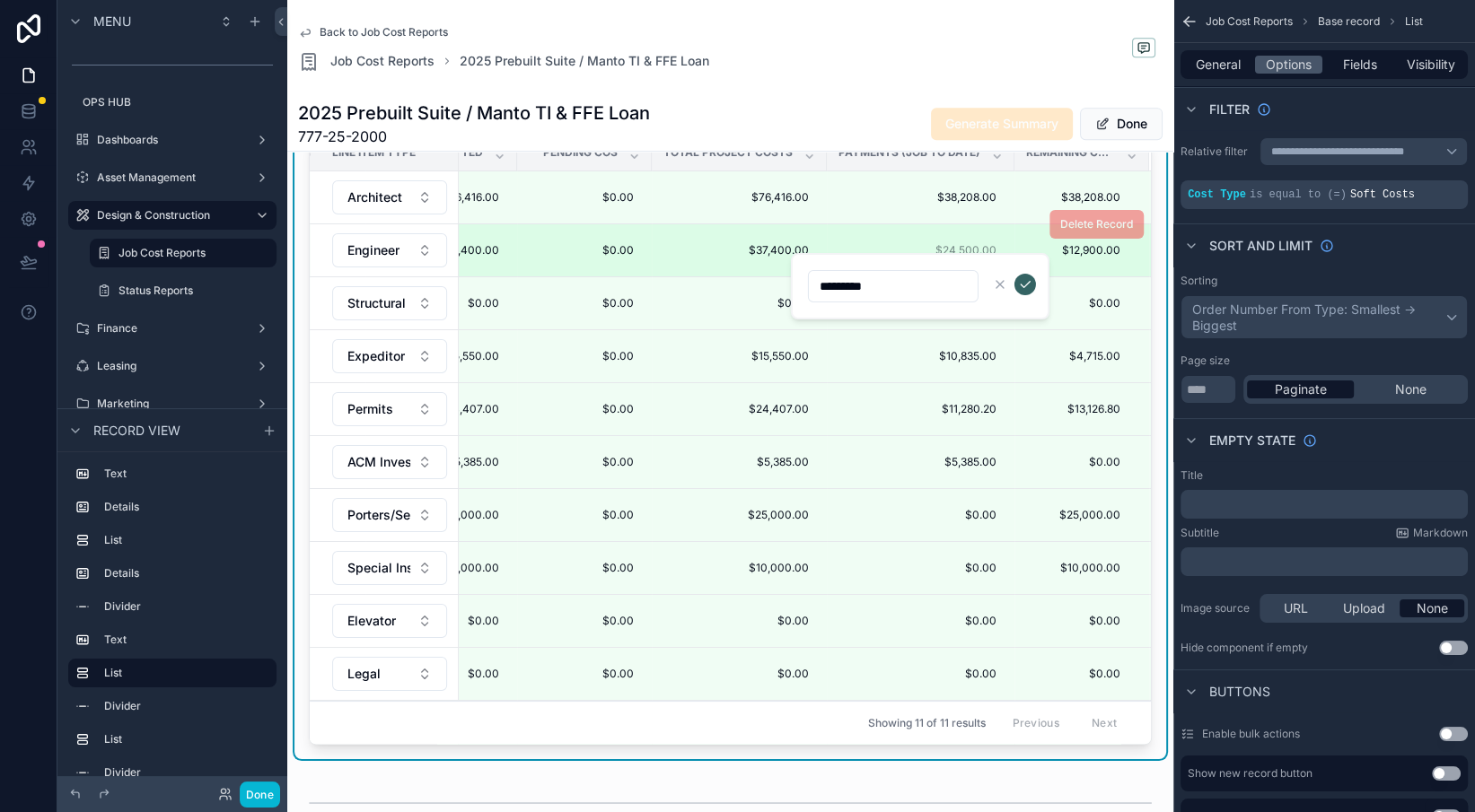 type on "**********" 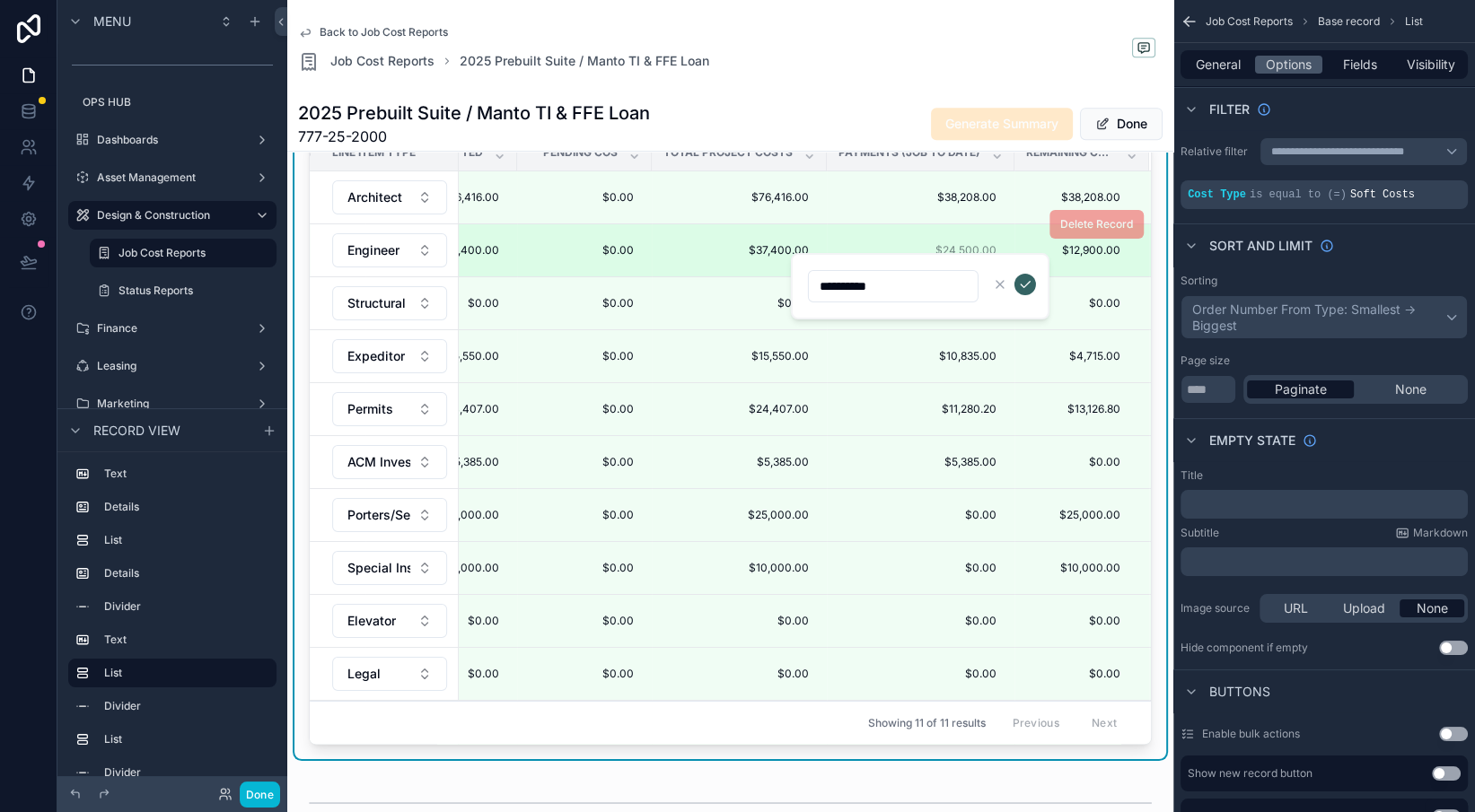 click at bounding box center [1025, 284] 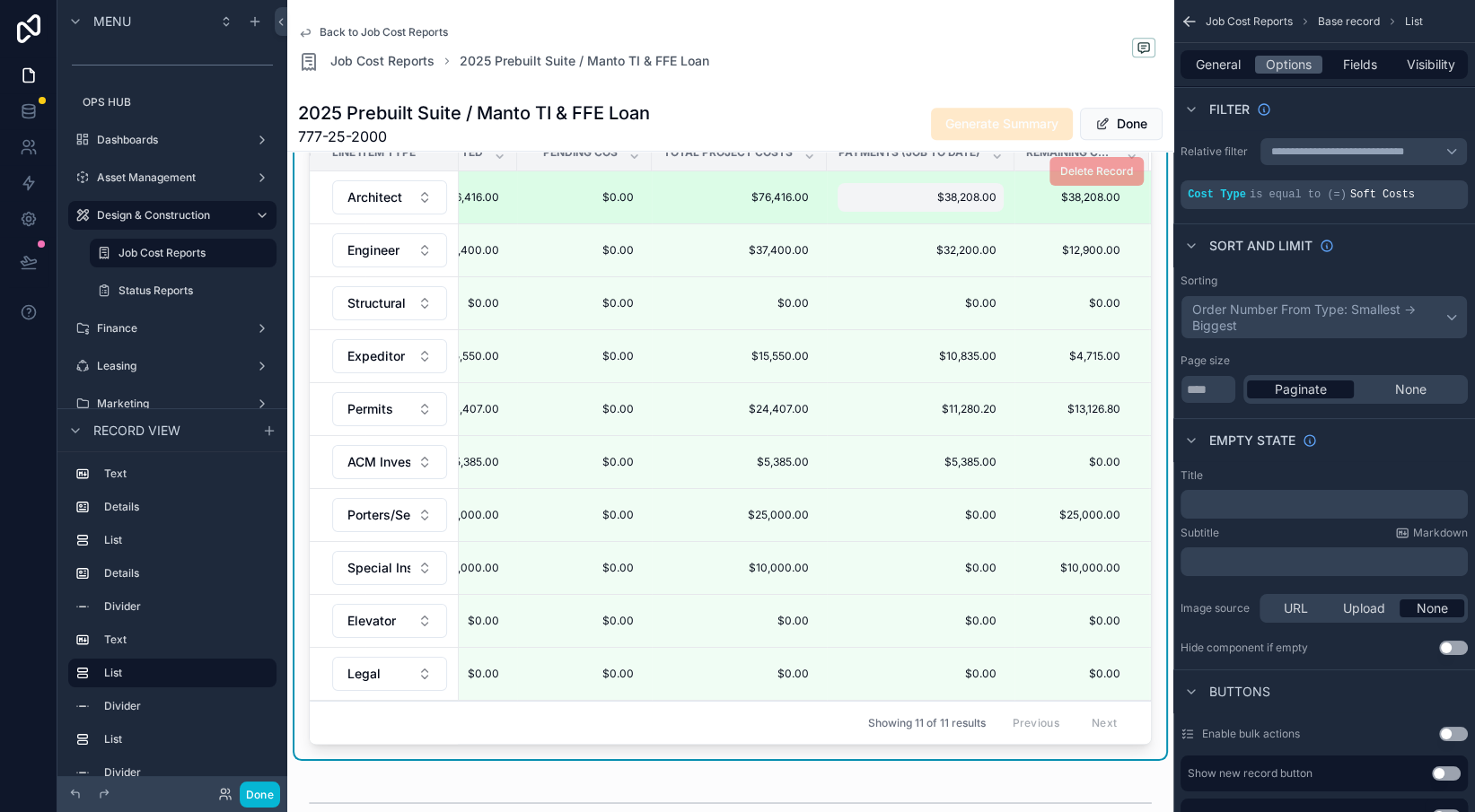 click on "$38,208.00 $38,208.00" at bounding box center [920, 197] 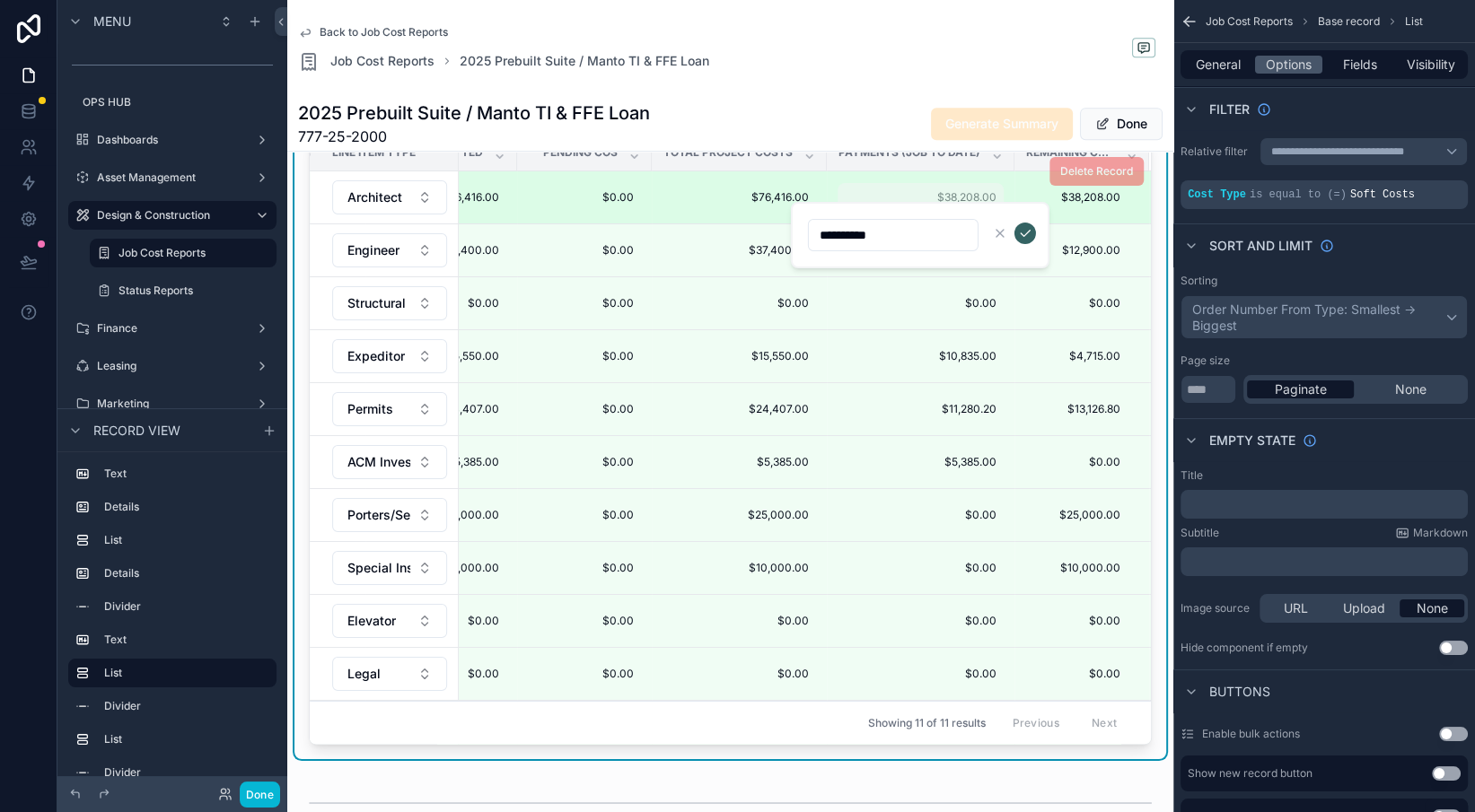 type on "**********" 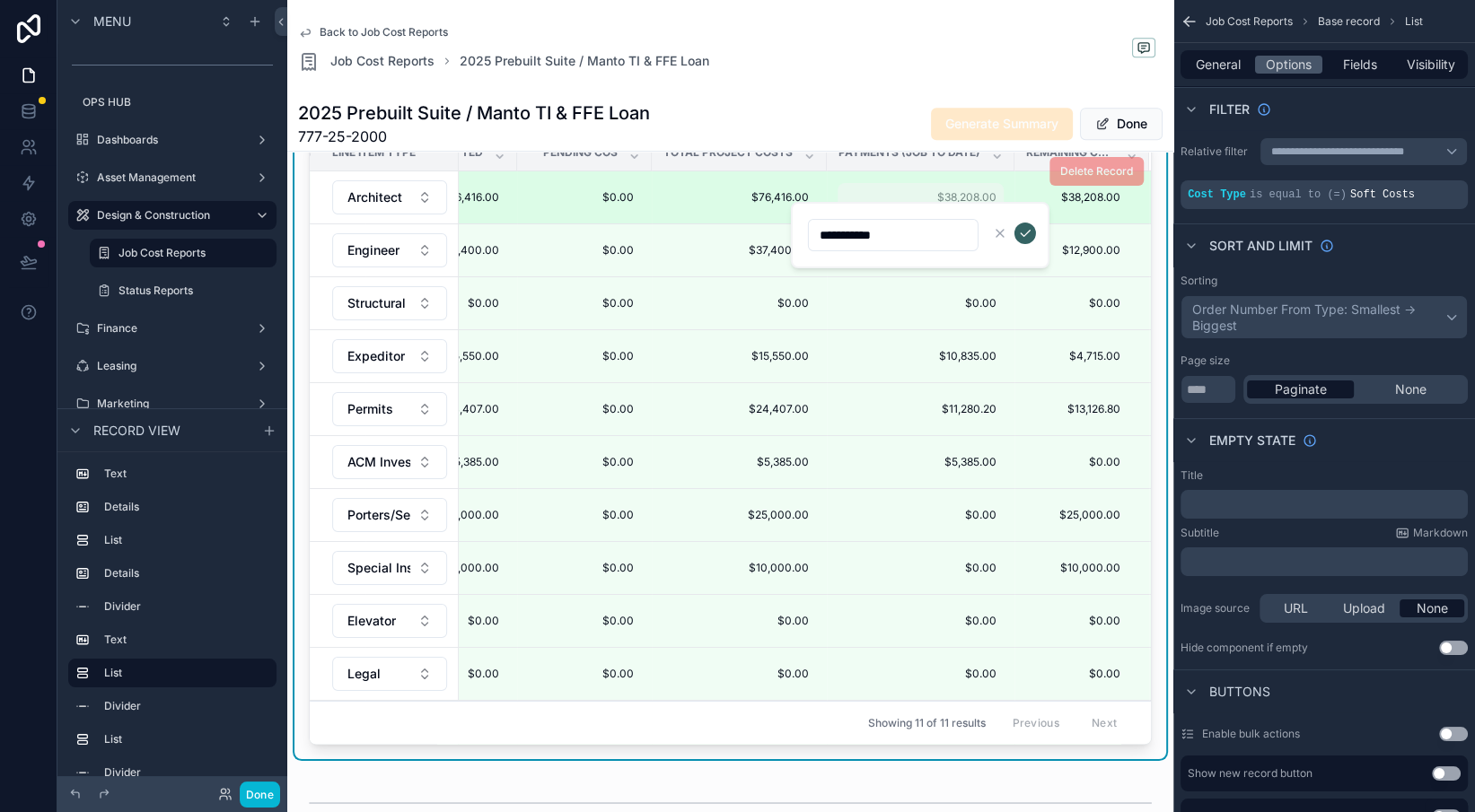 click at bounding box center (1025, 233) 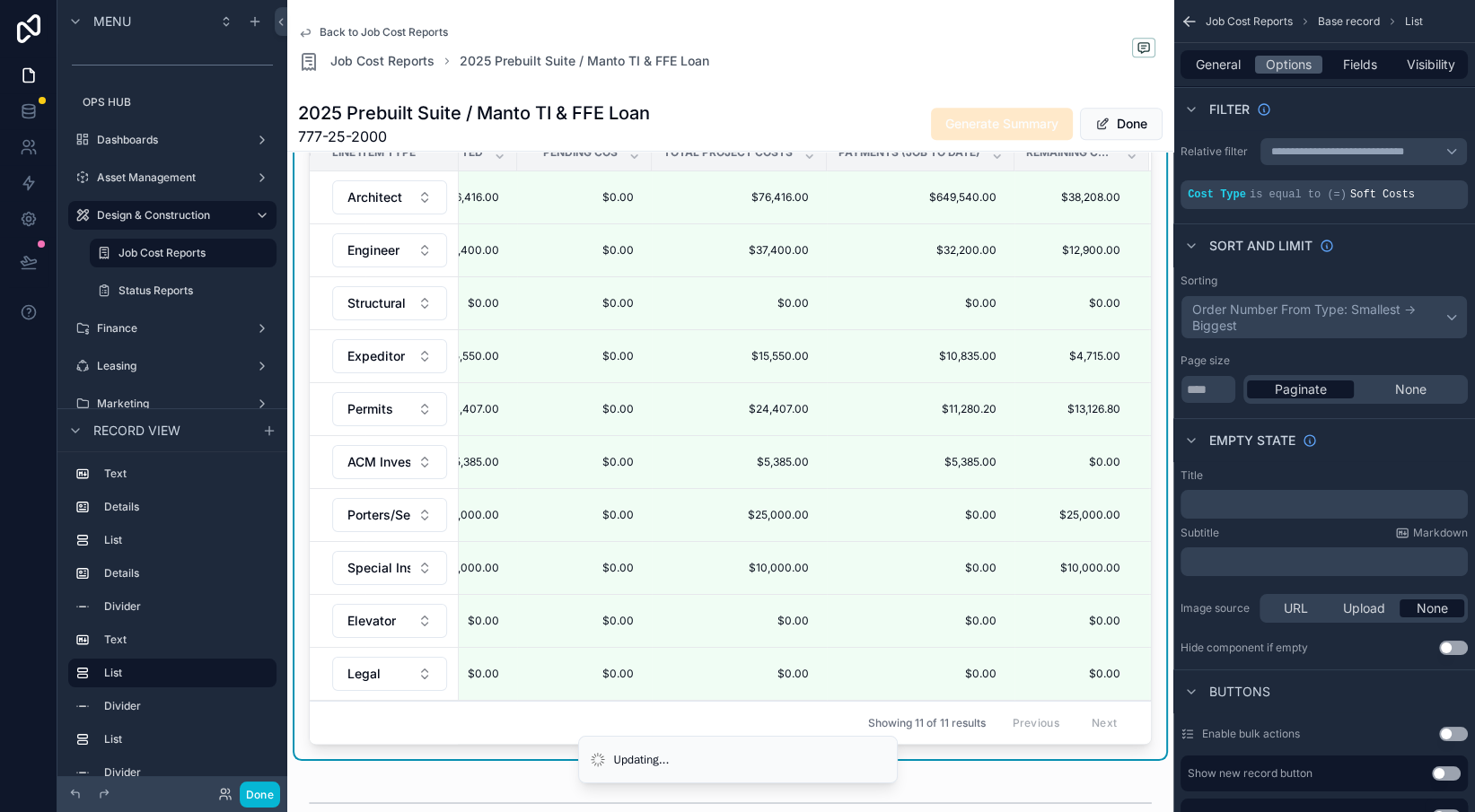 click on "$649,540.00 $649,540.00" at bounding box center [920, 197] 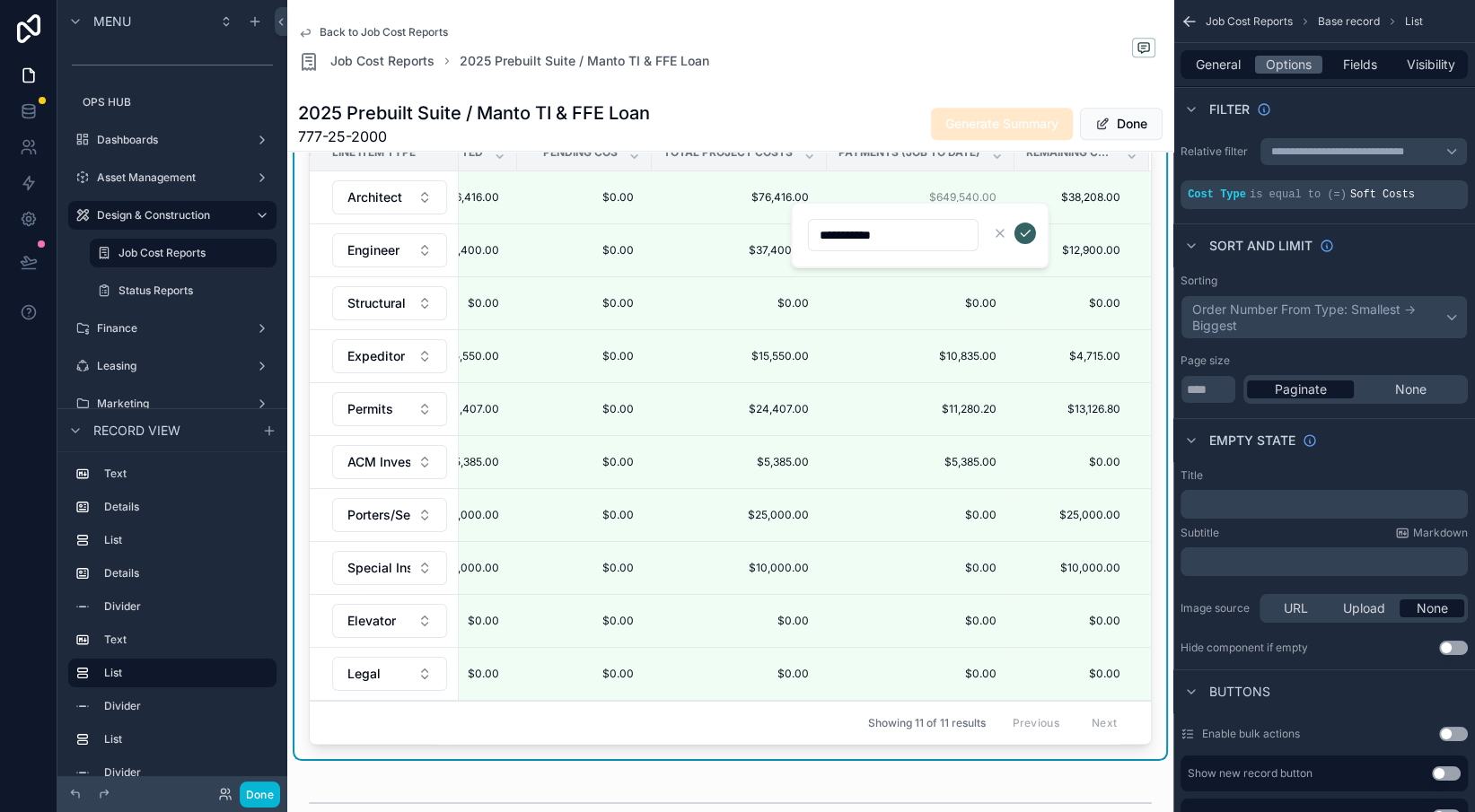 type on "**********" 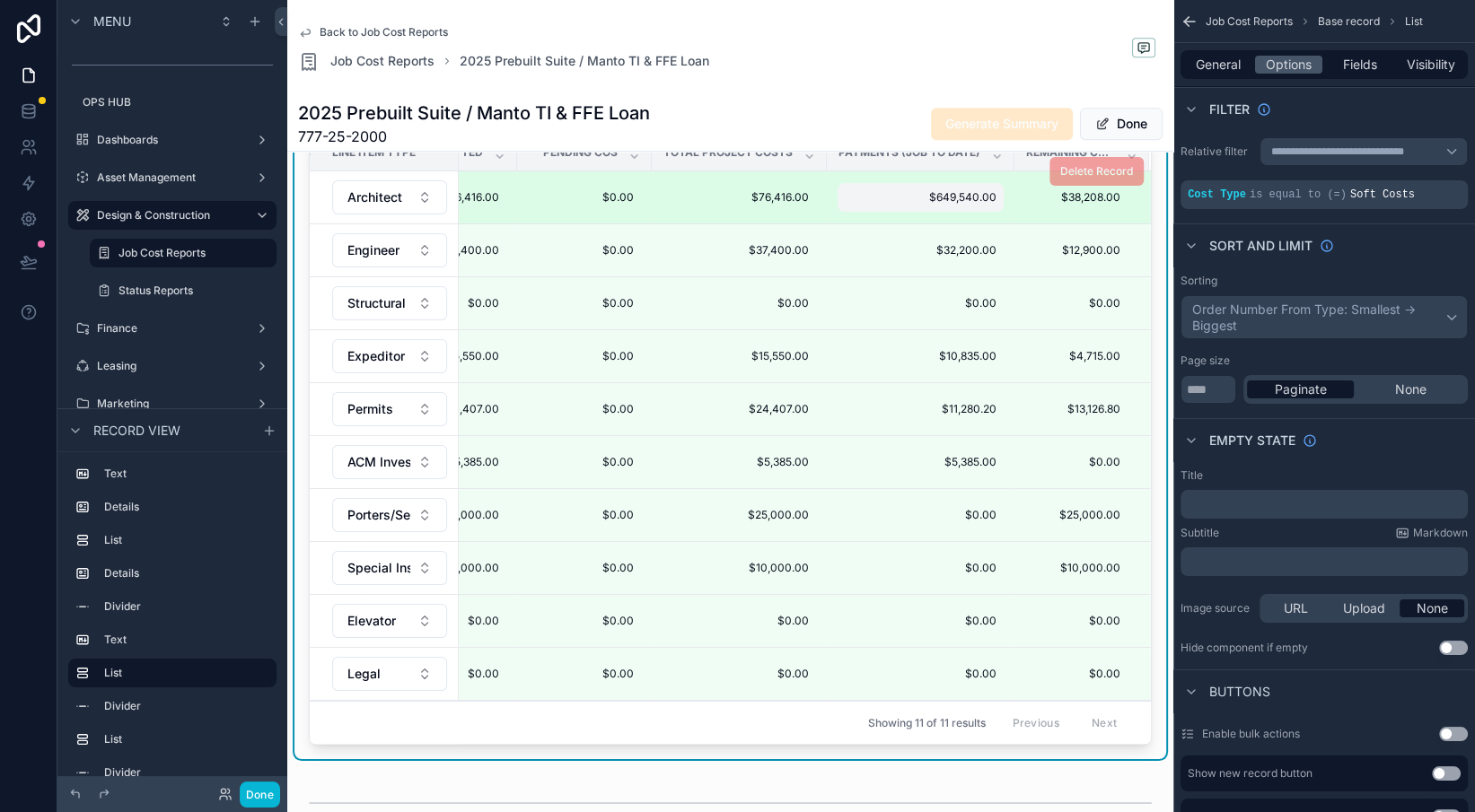 click on "$649,540.00 $649,540.00" at bounding box center (920, 197) 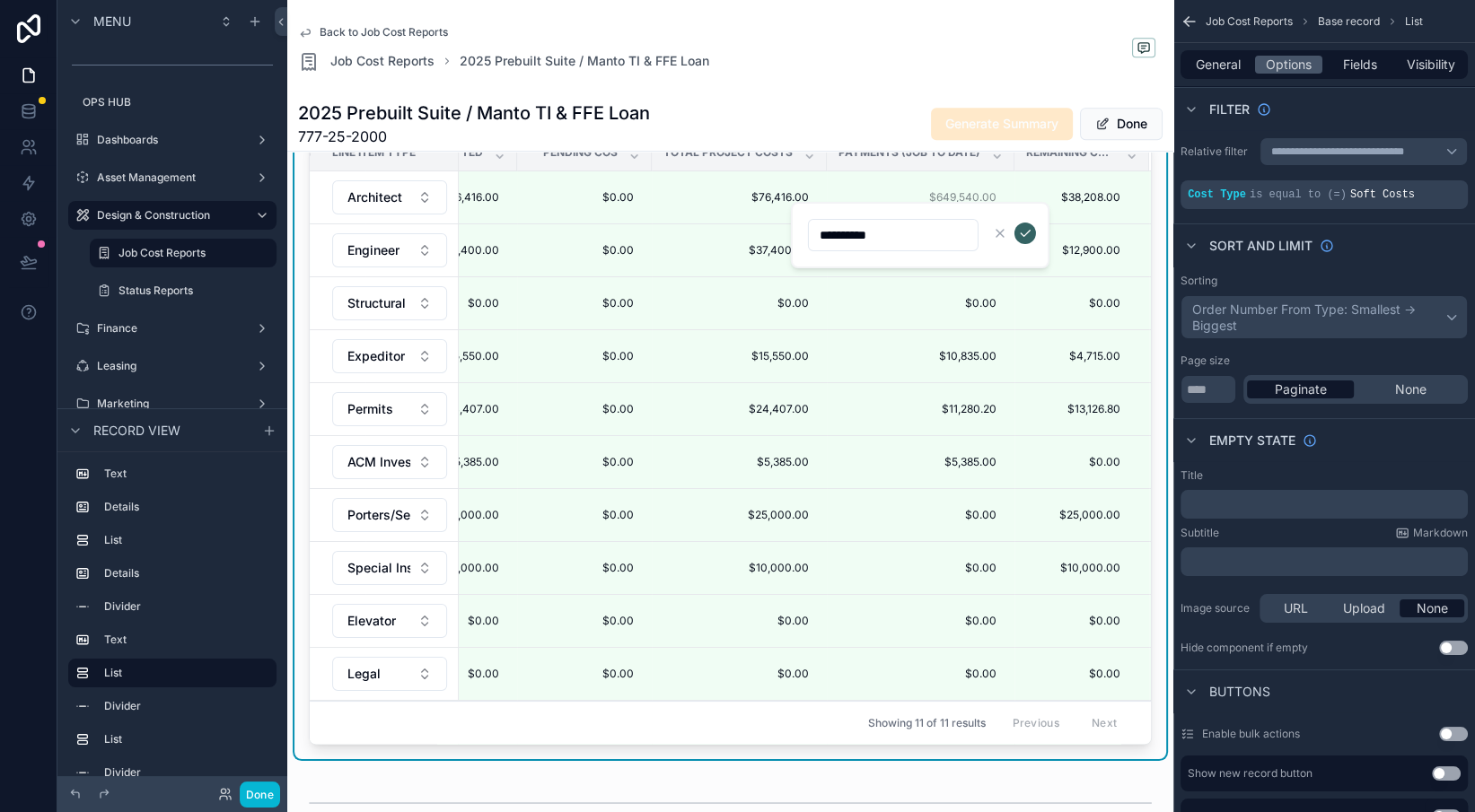 type on "**********" 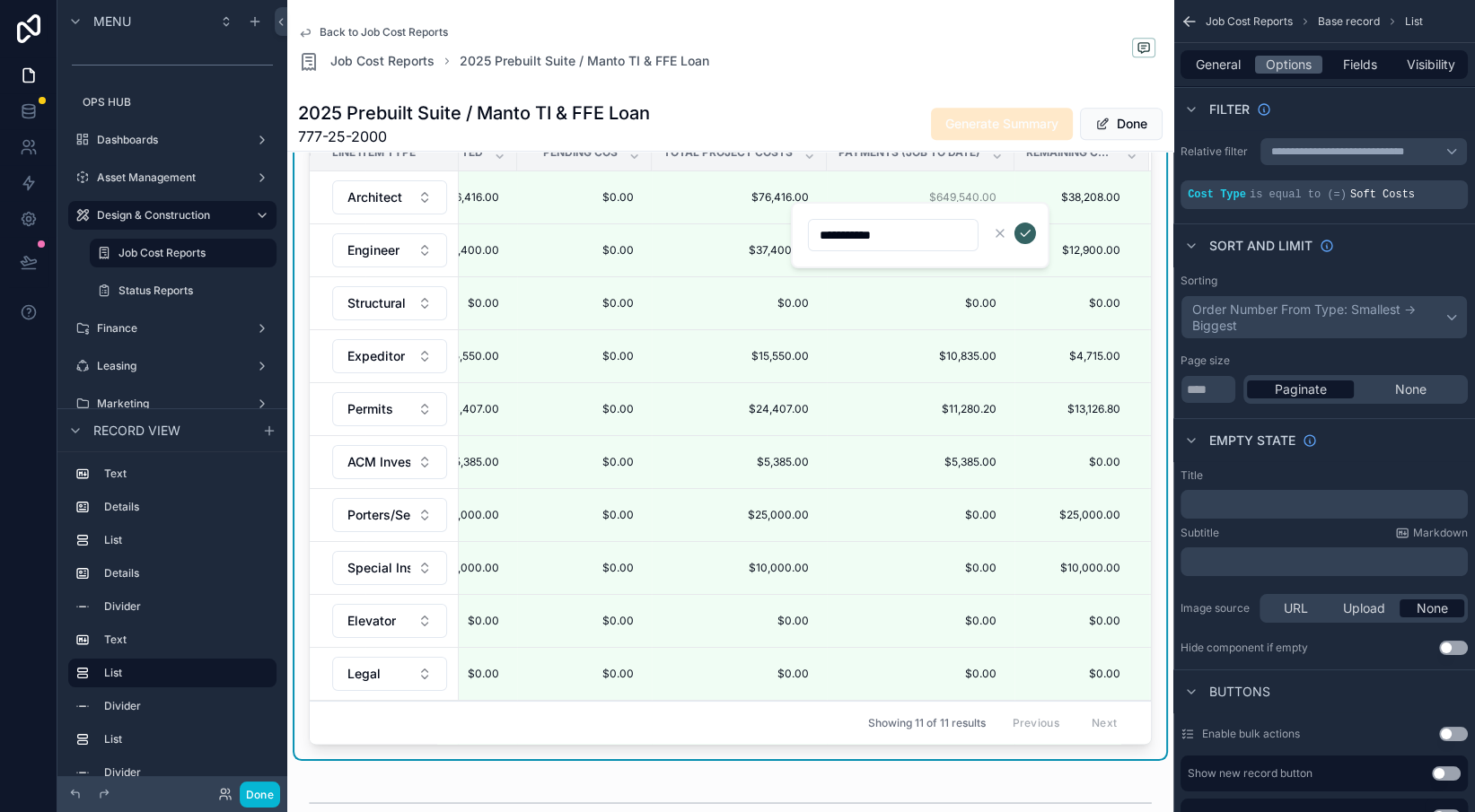 click at bounding box center [1025, 233] 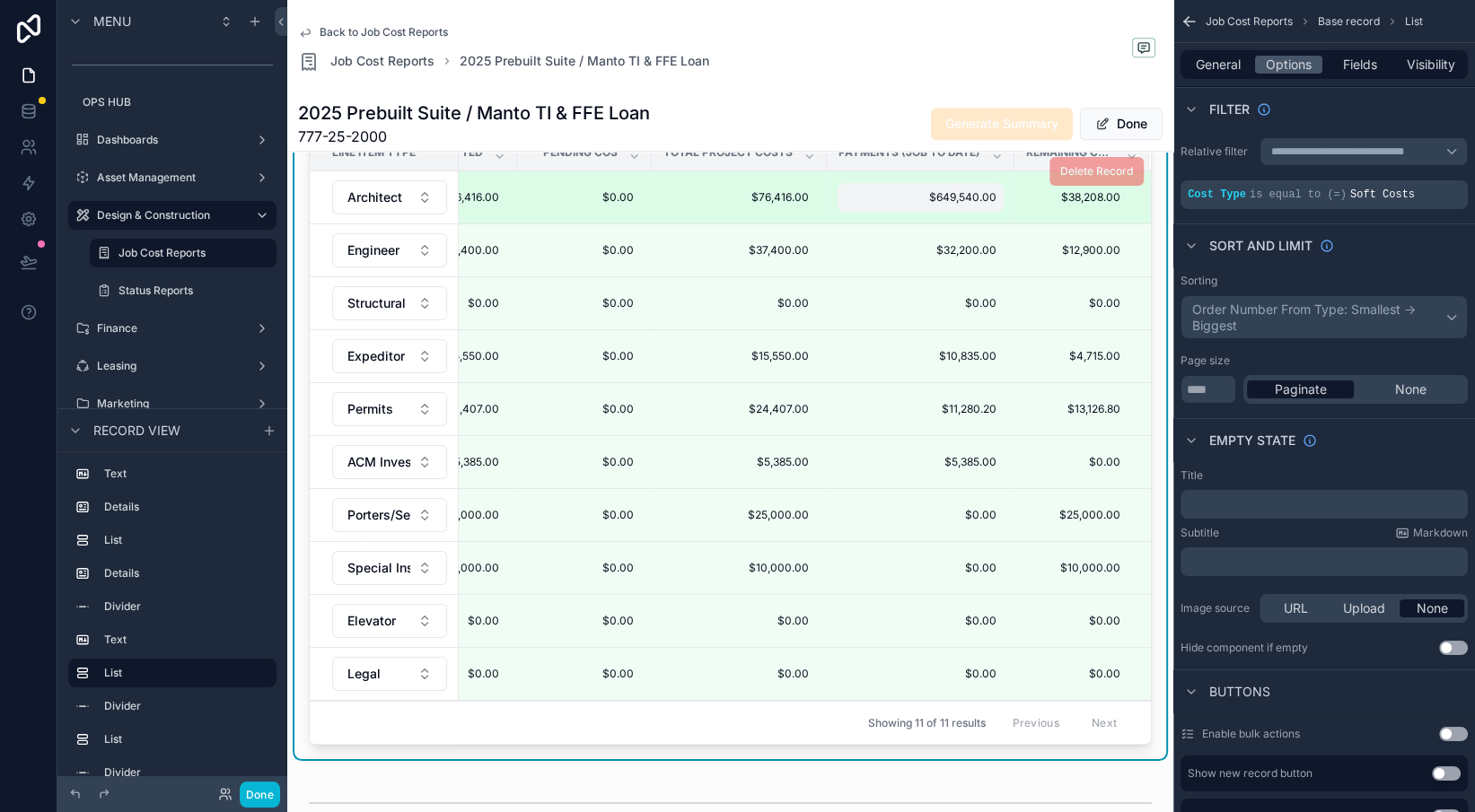 click on "$649,540.00 $649,540.00" at bounding box center [920, 197] 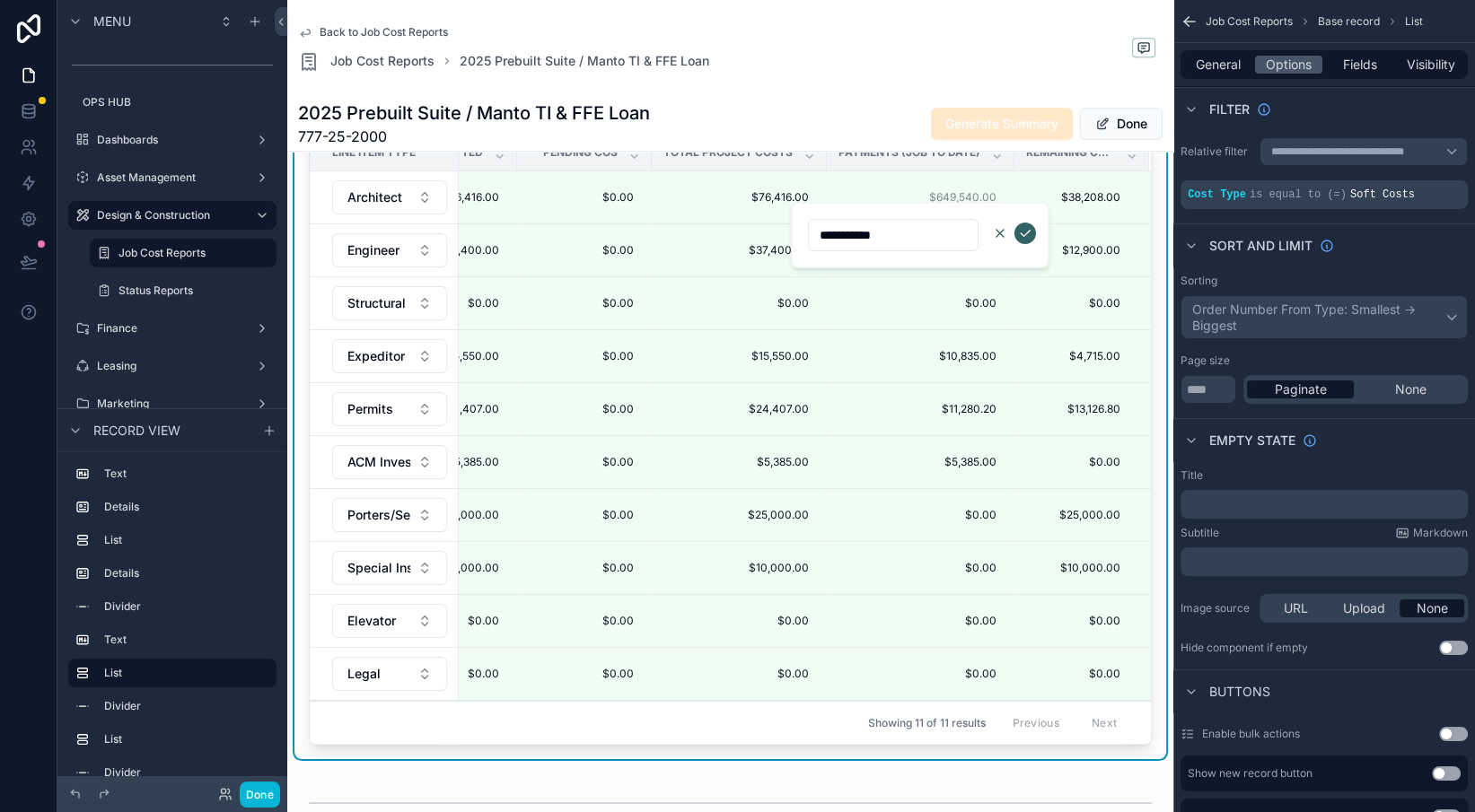 click 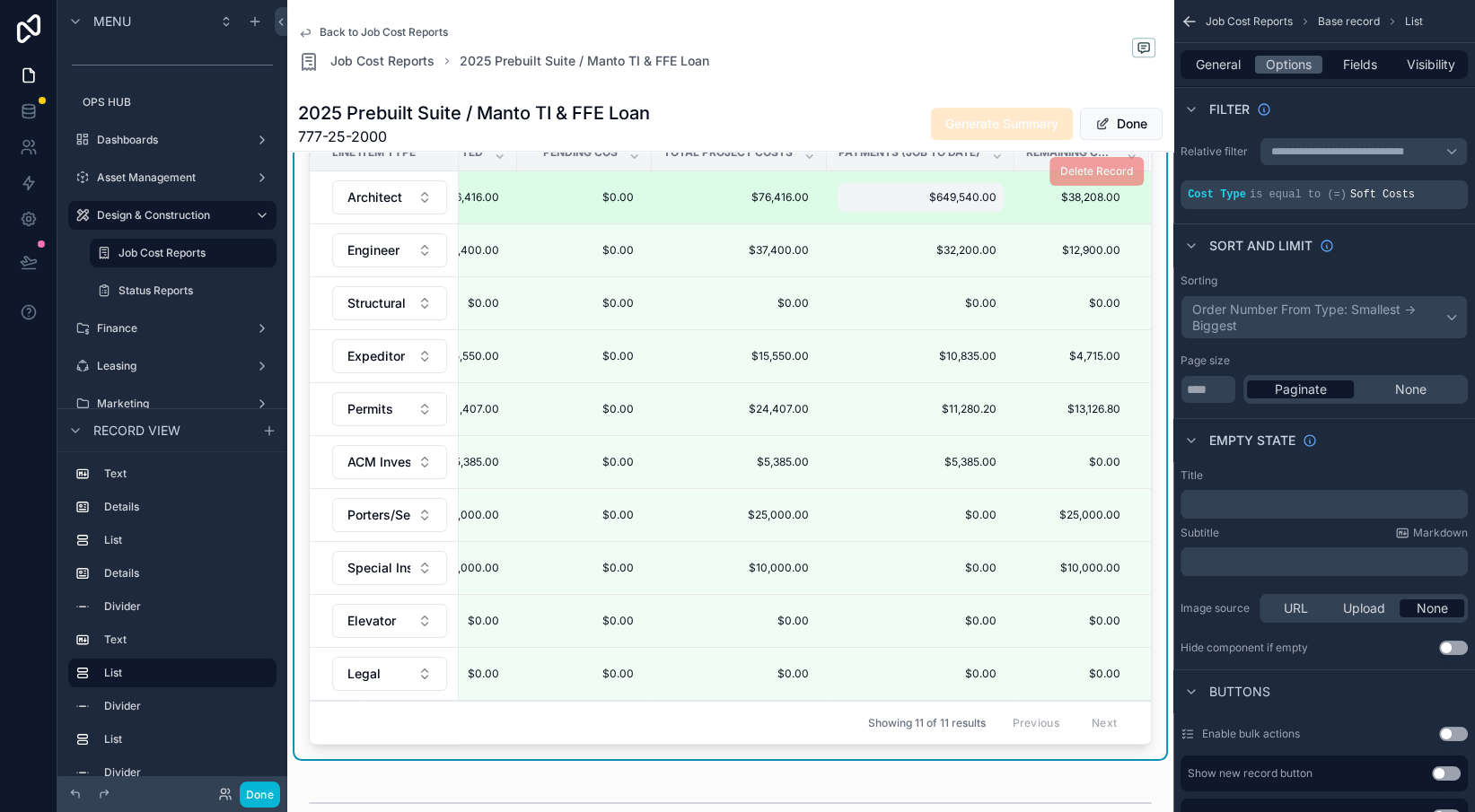 click on "$649,540.00" at bounding box center [920, 197] 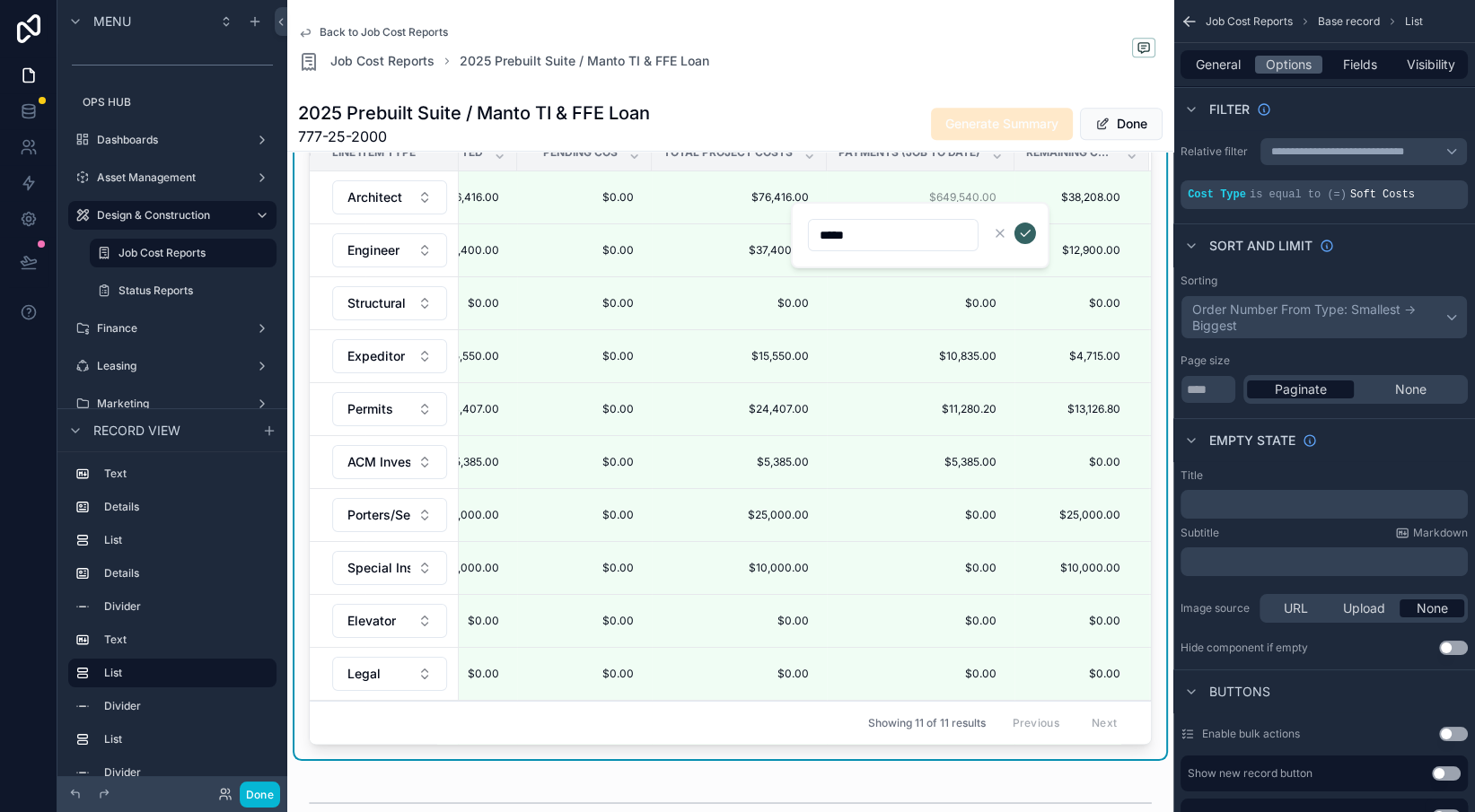 type on "*****" 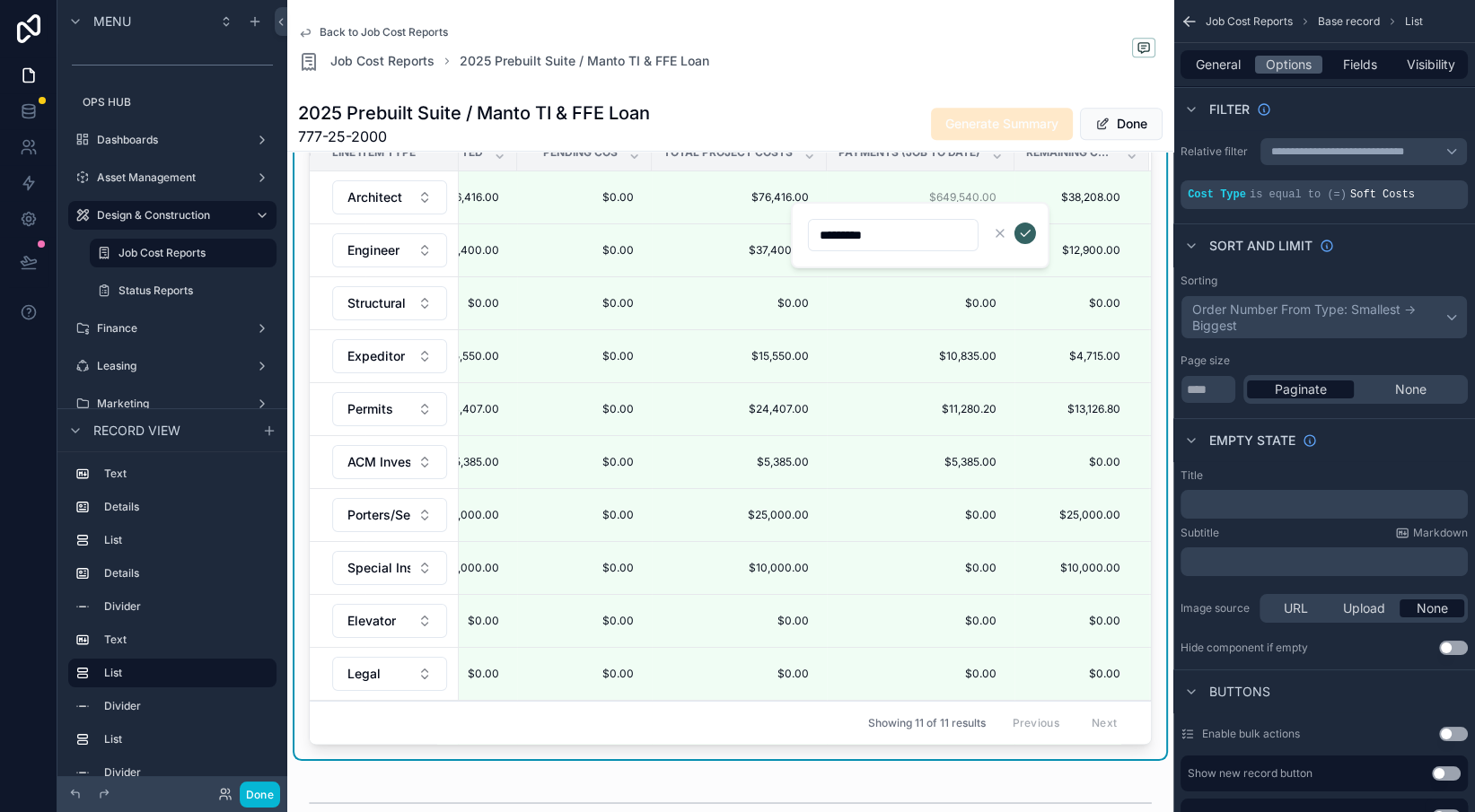 type on "**********" 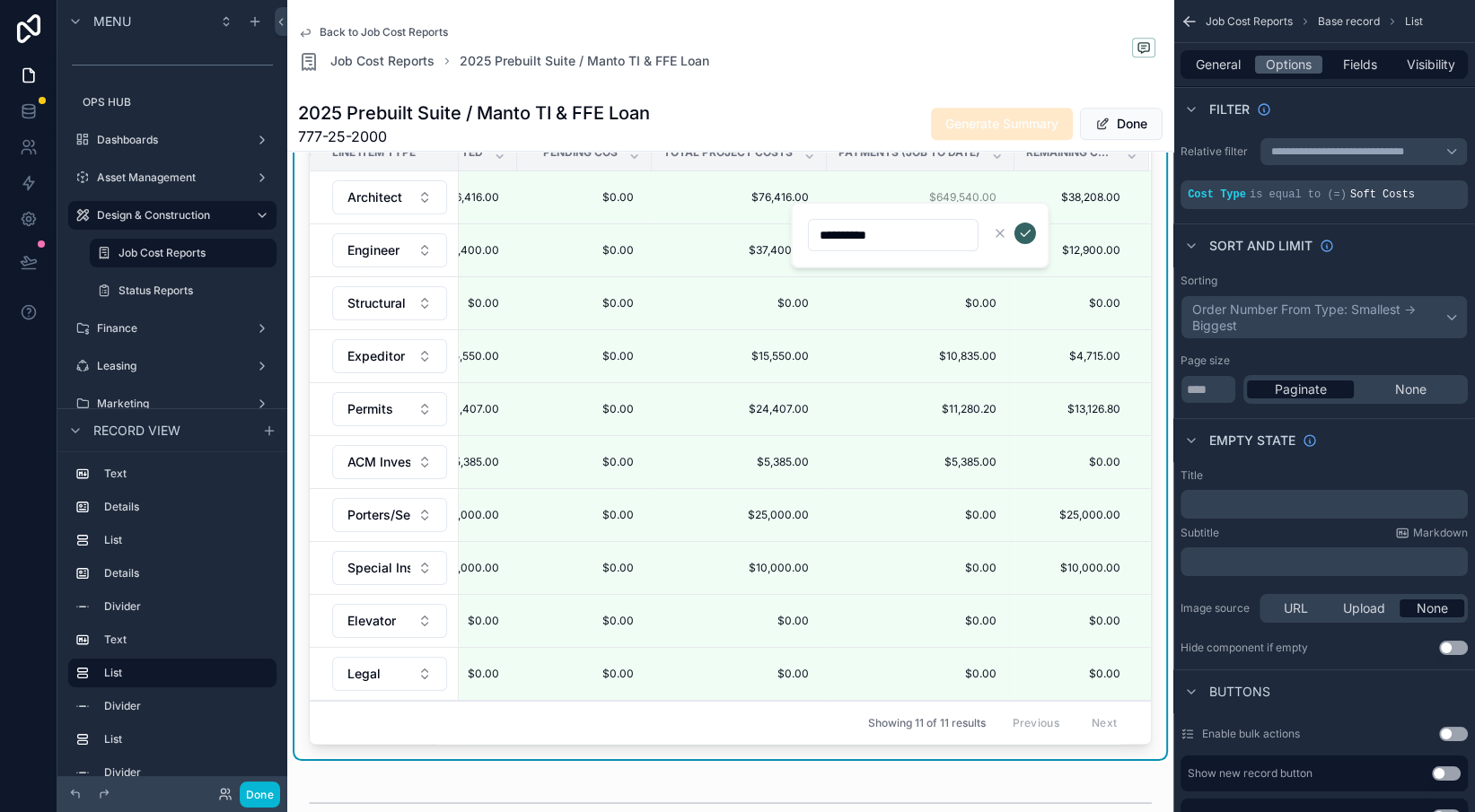 click at bounding box center [1025, 233] 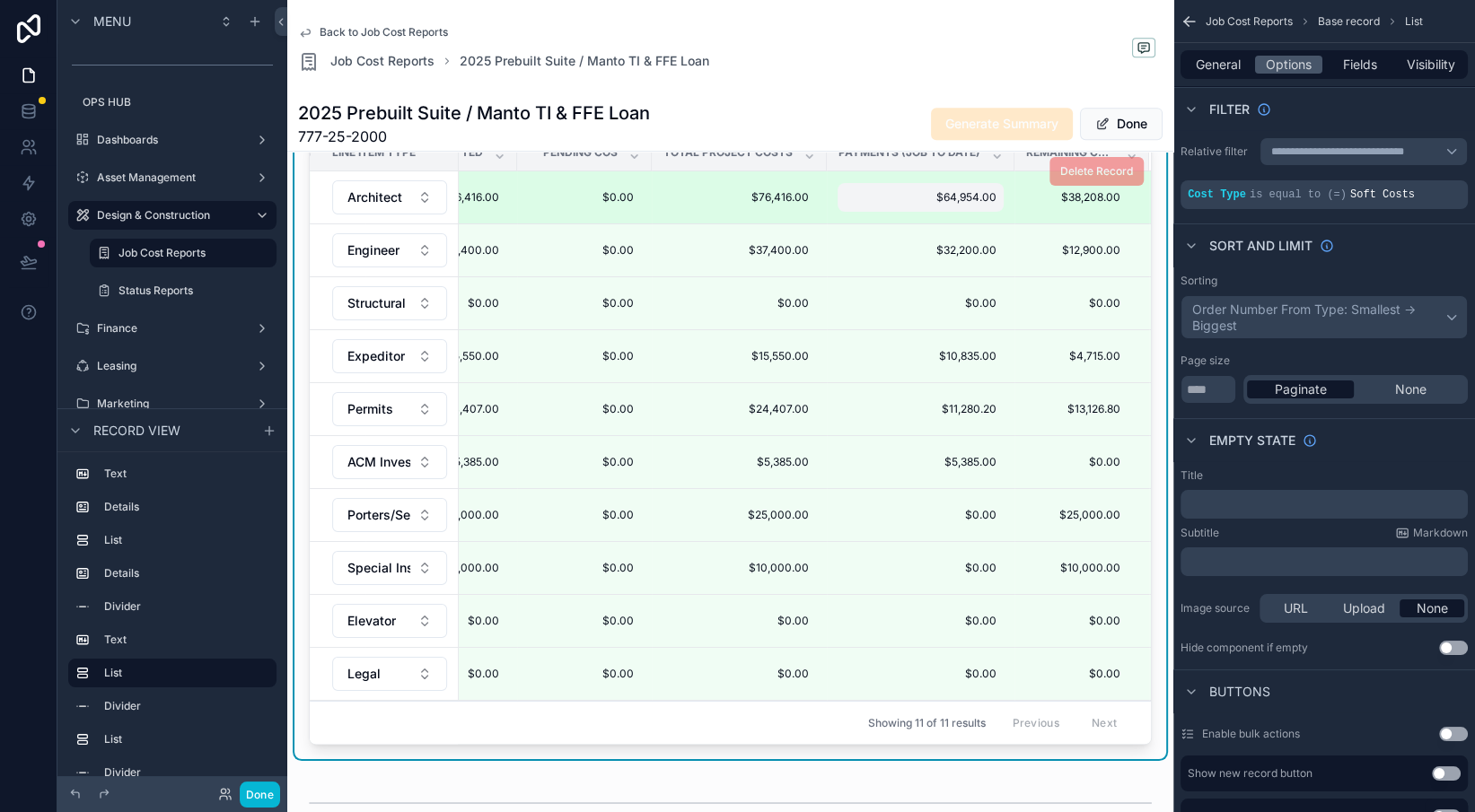 click on "$64,954.00" at bounding box center [920, 197] 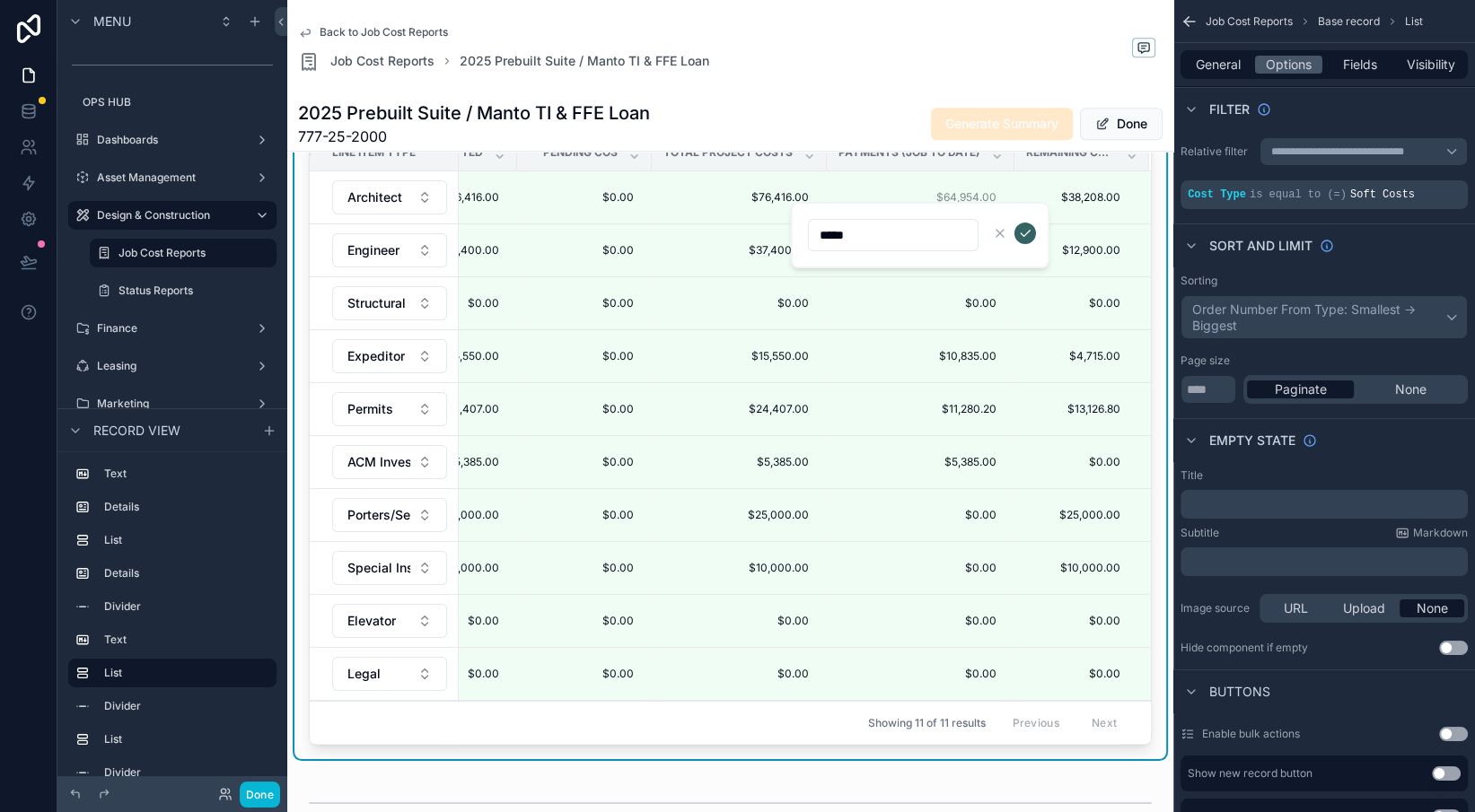 click on "*****" at bounding box center (893, 235) 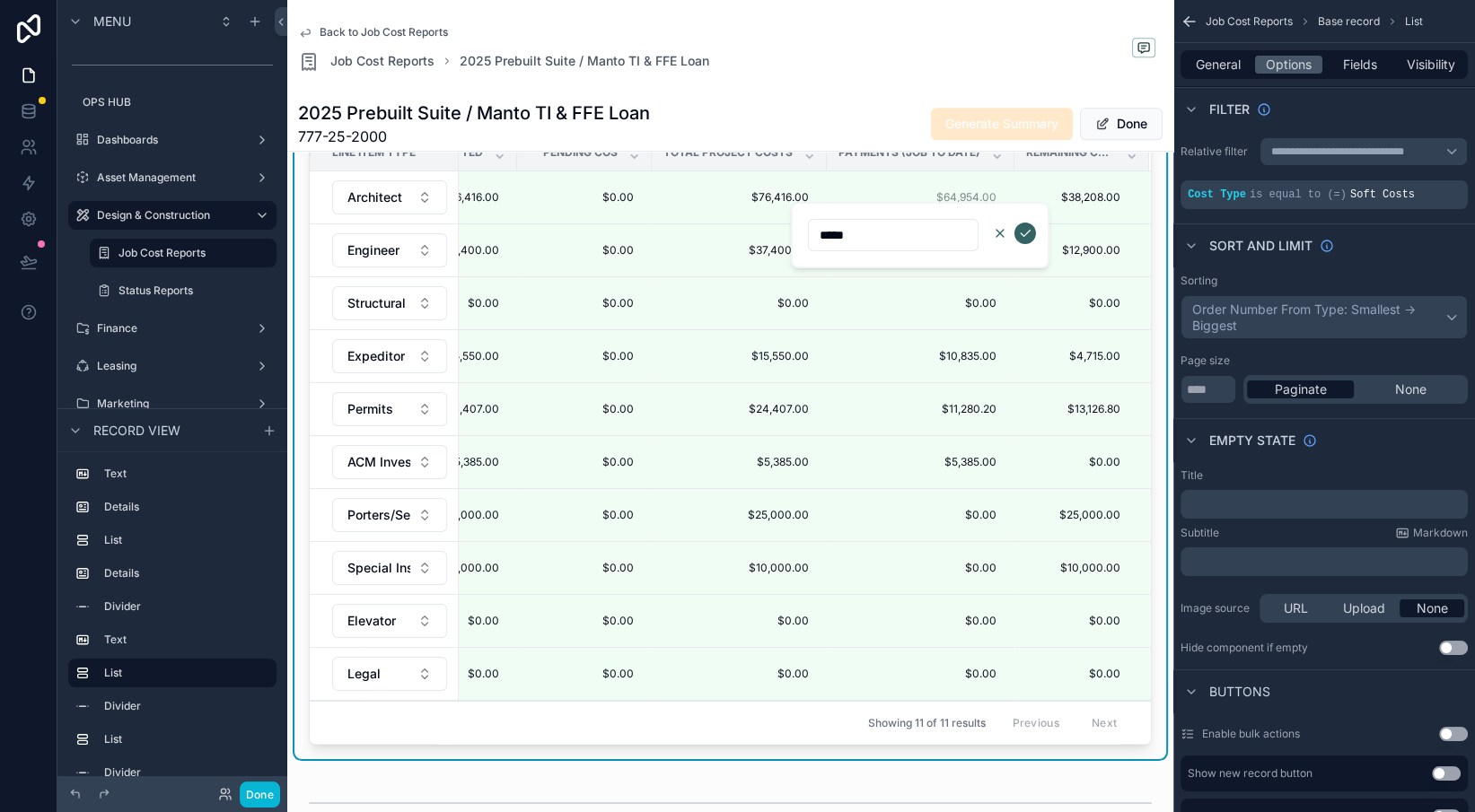 click 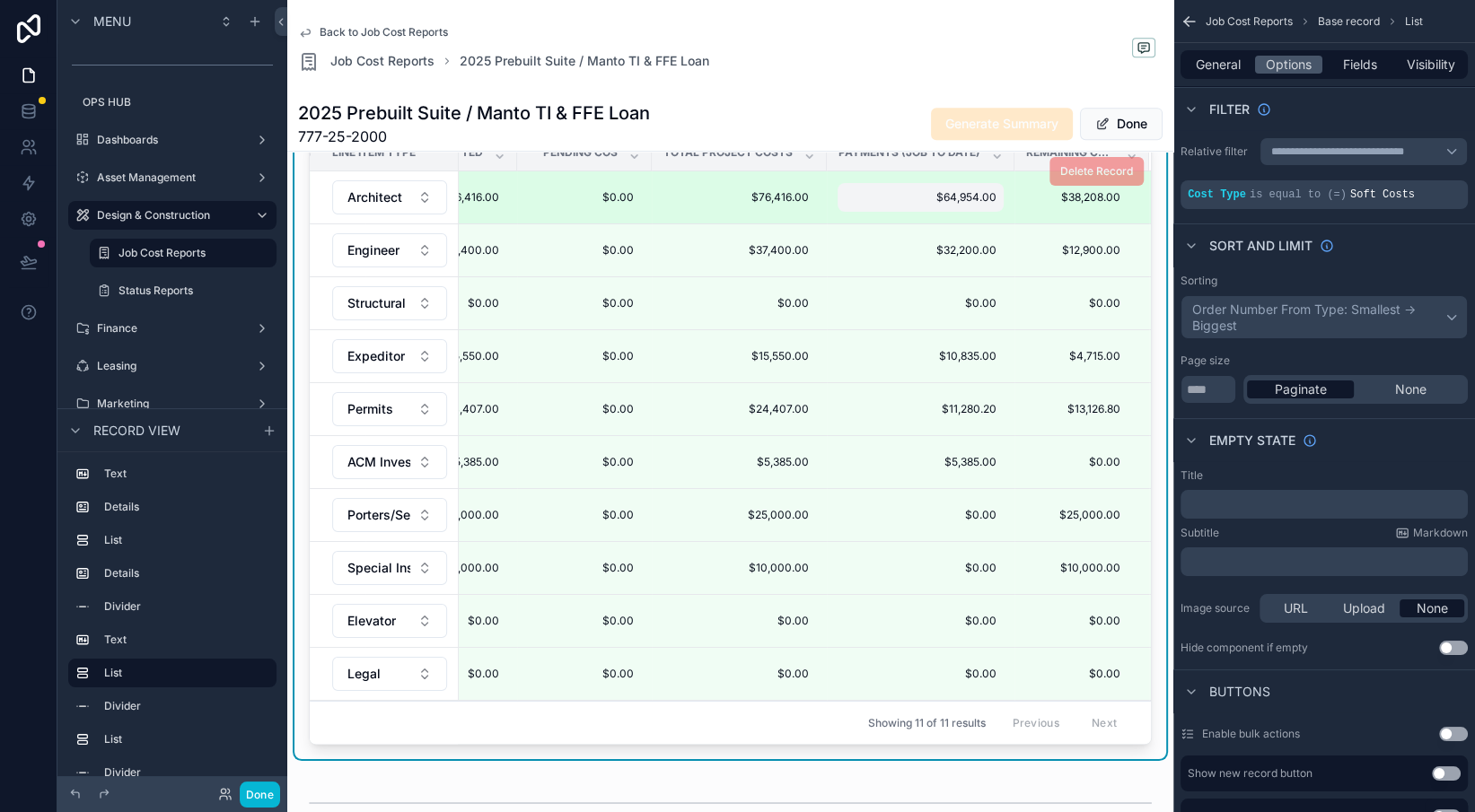 click on "$64,954.00" at bounding box center (920, 197) 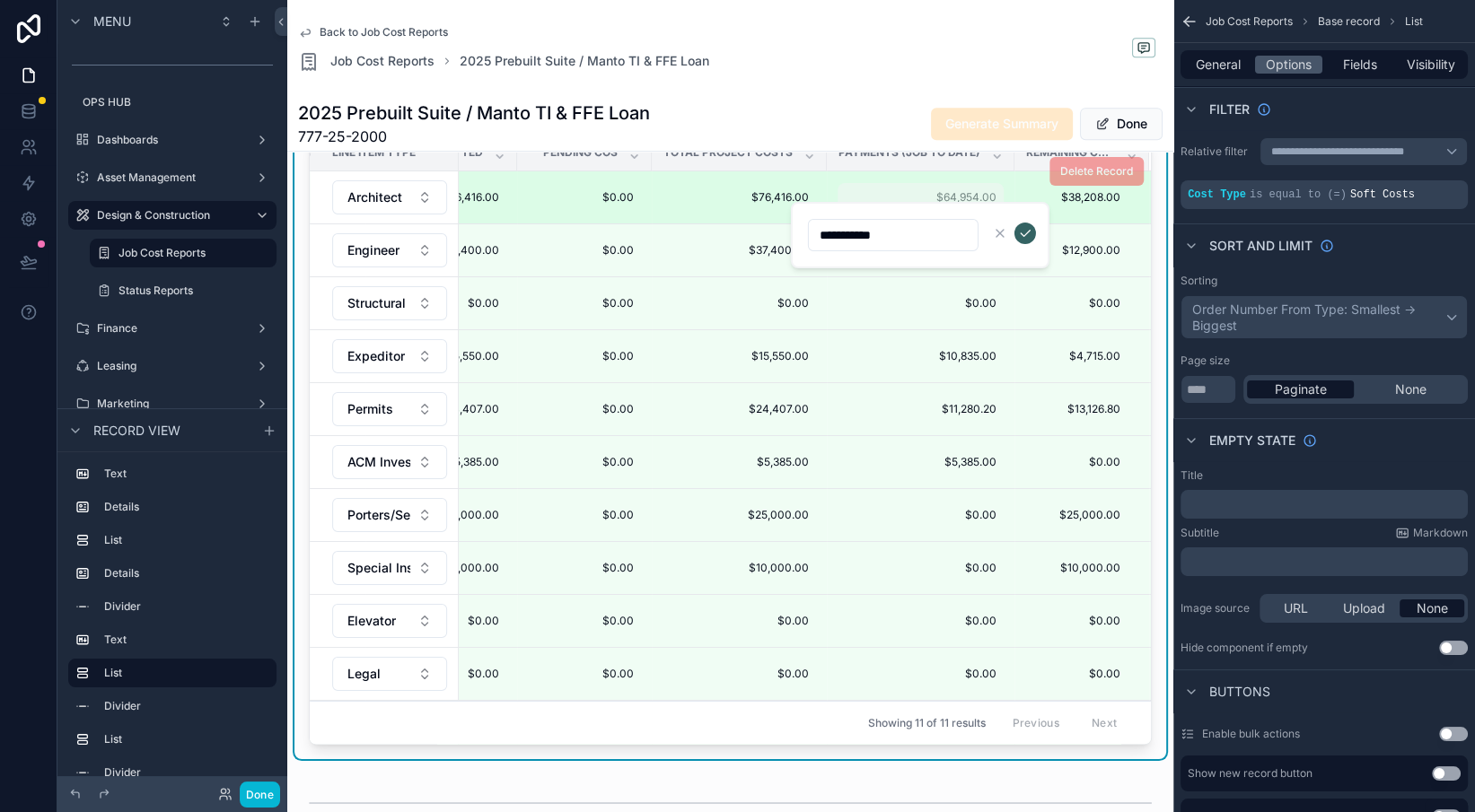 type on "**********" 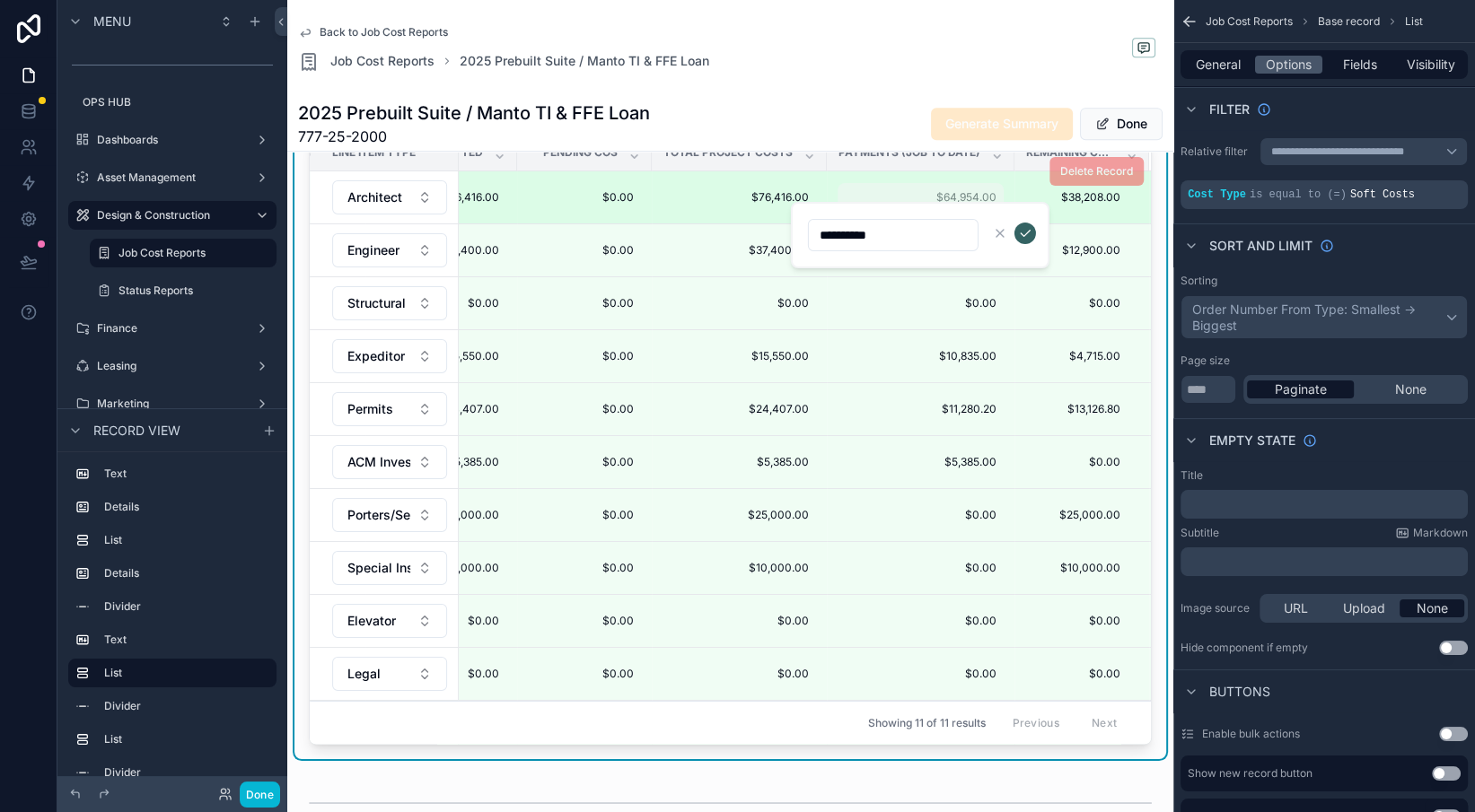 click at bounding box center [1025, 233] 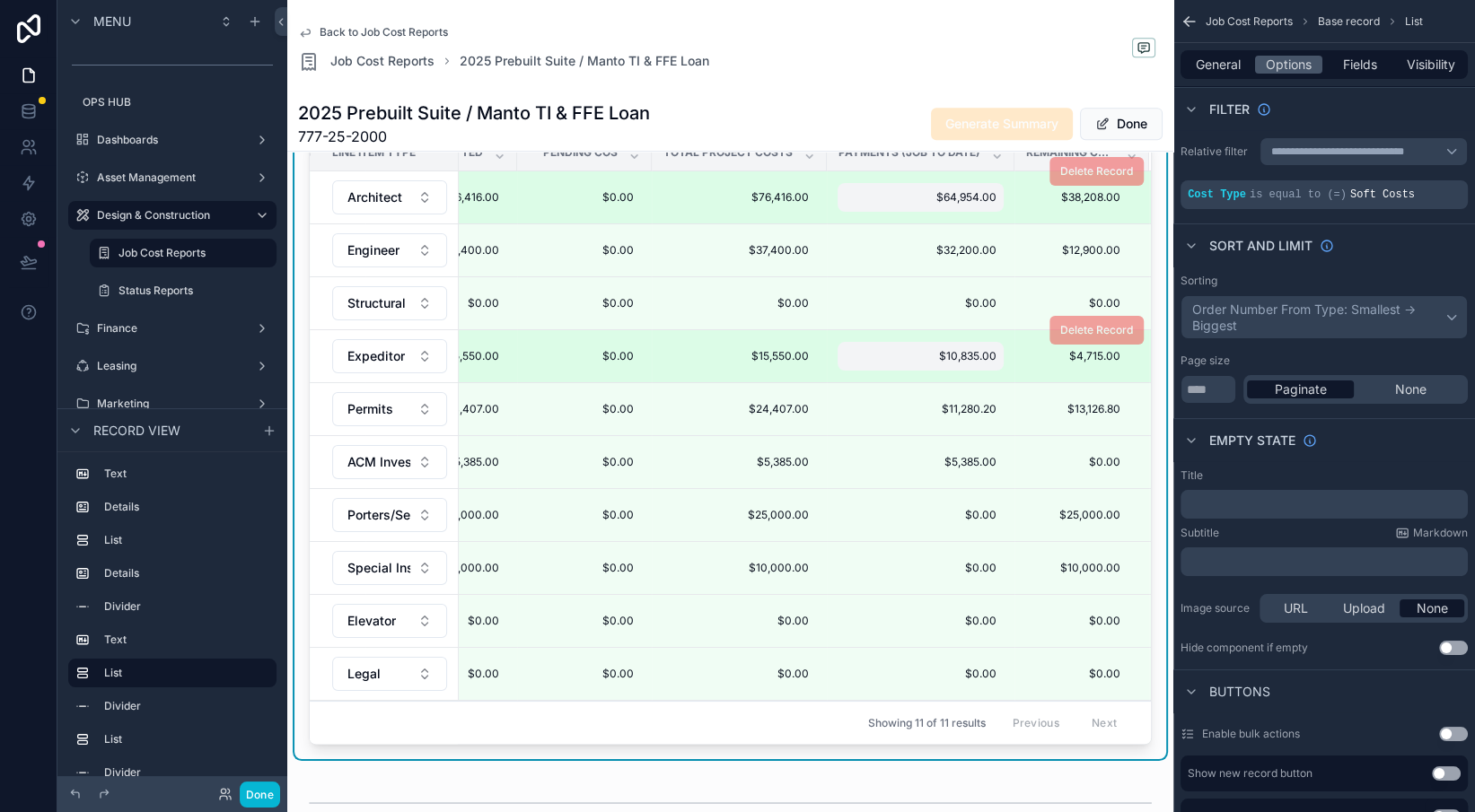 click on "$10,835.00" at bounding box center [920, 356] 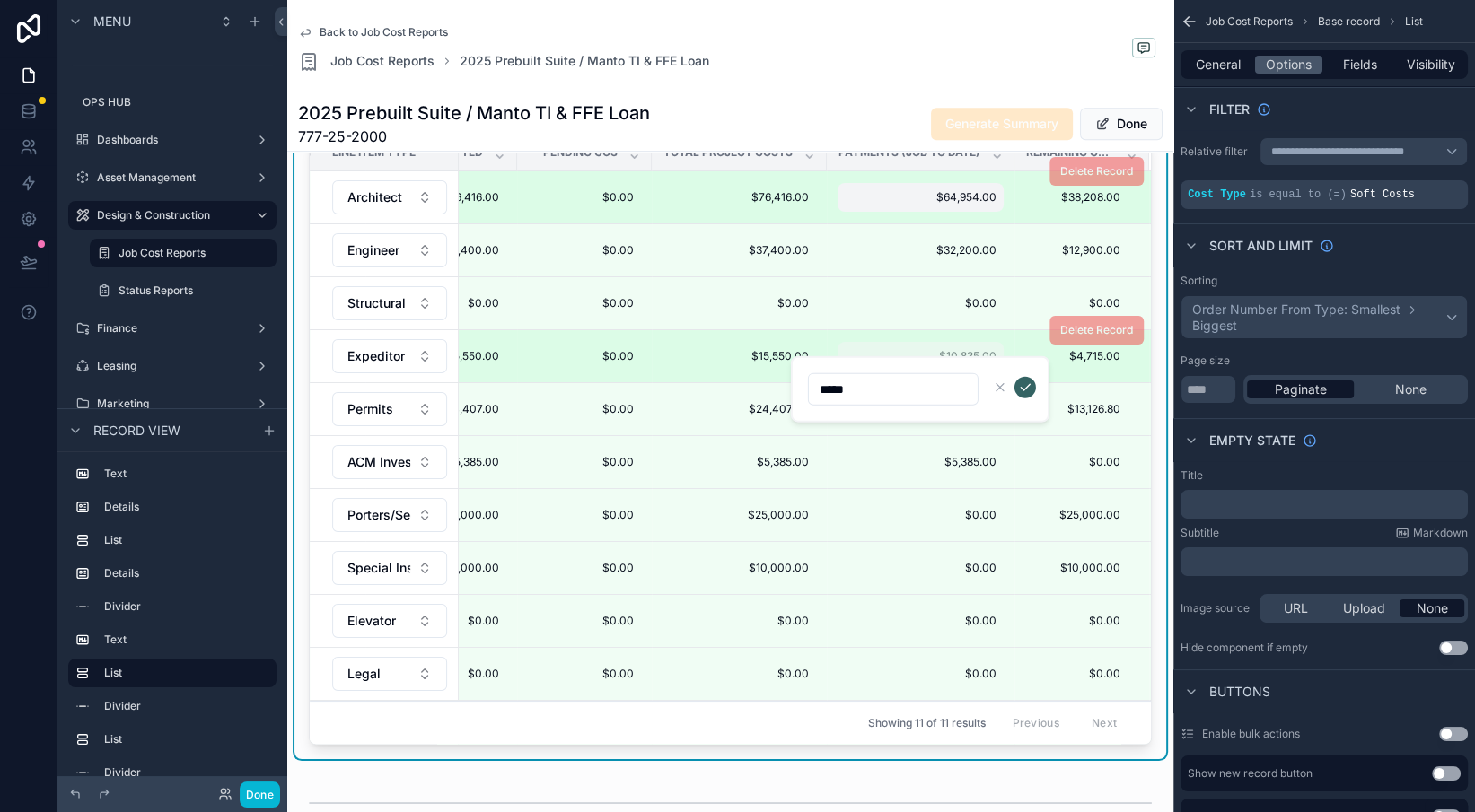 type on "*****" 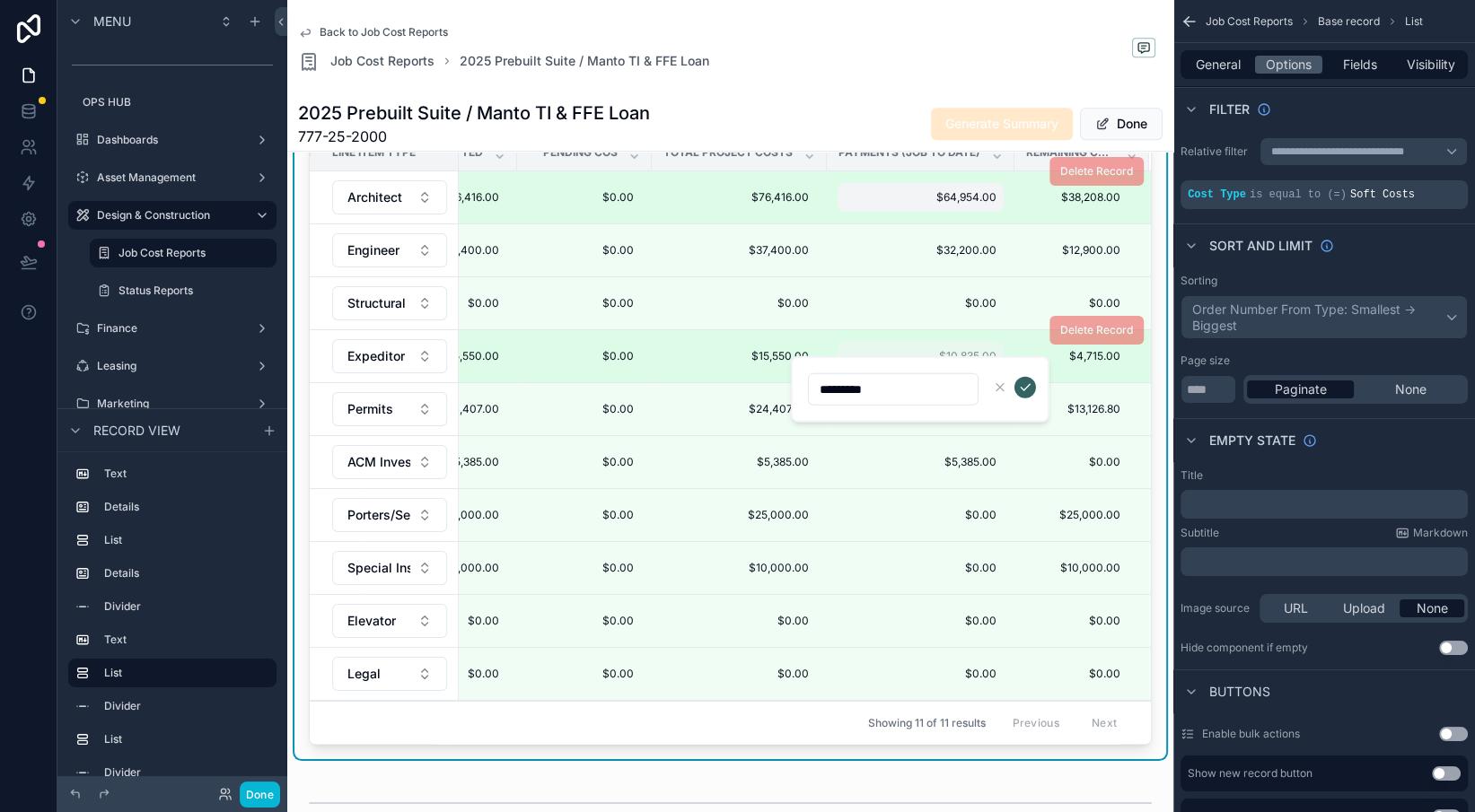 type on "**********" 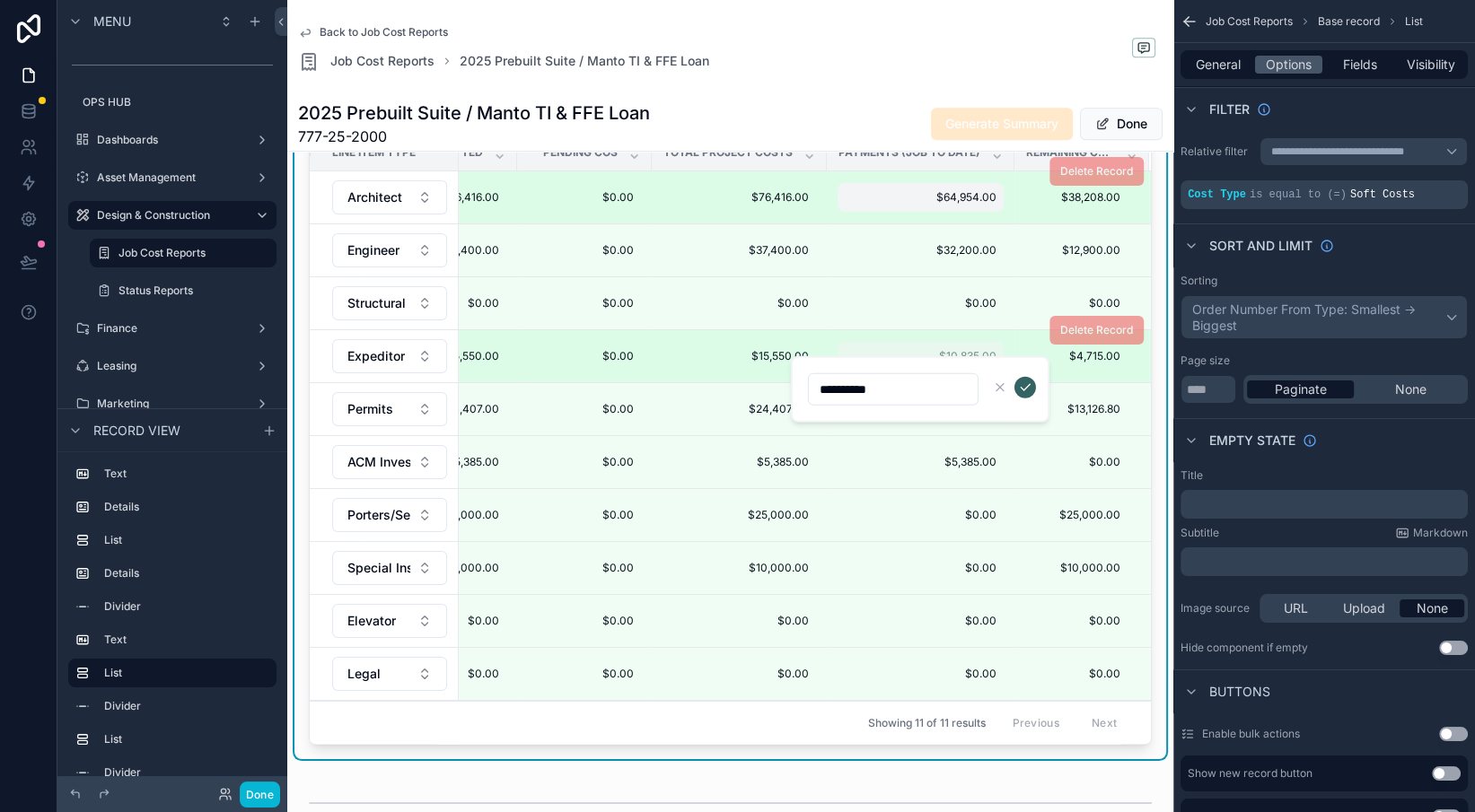 click at bounding box center [1025, 388] 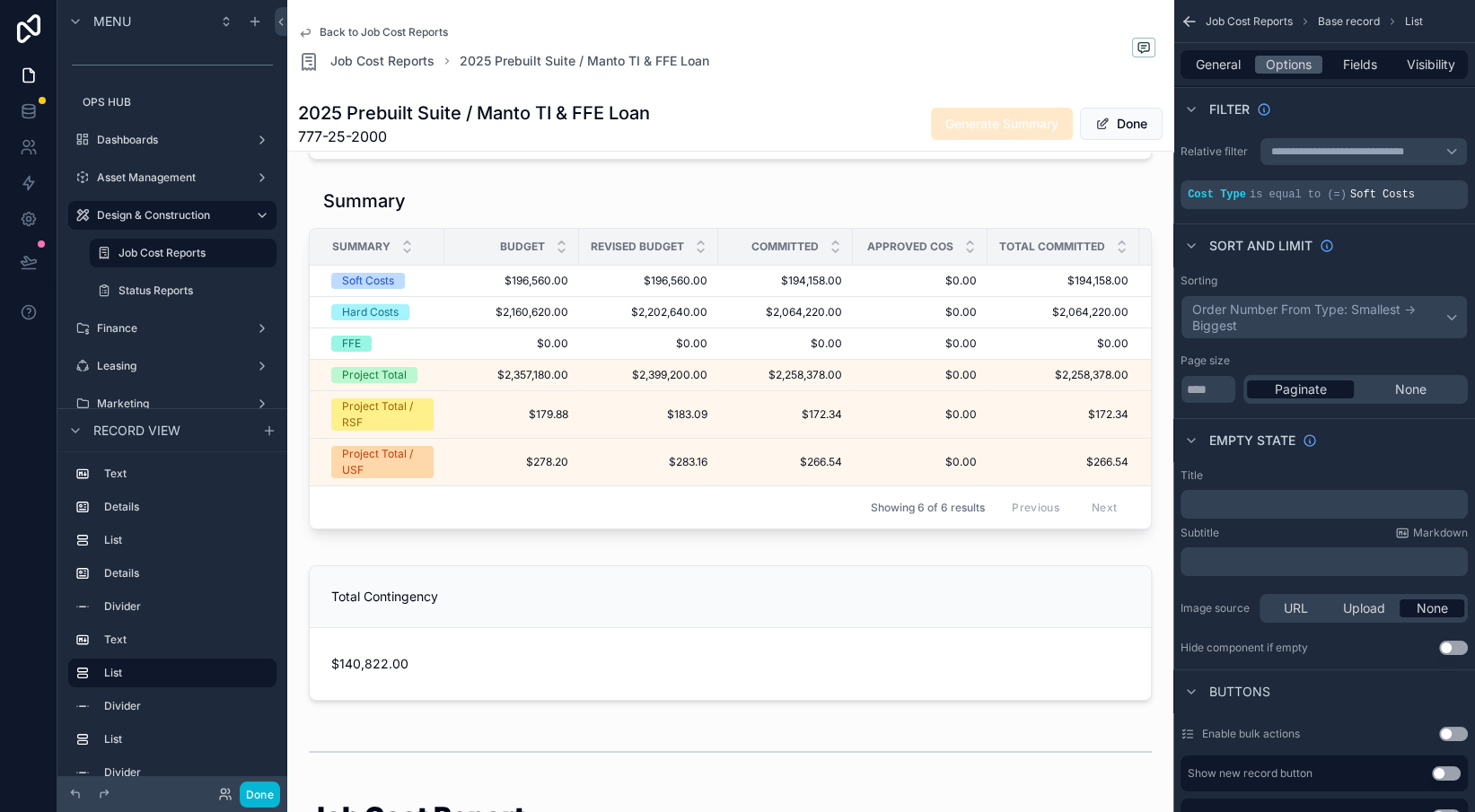 scroll, scrollTop: 238, scrollLeft: 0, axis: vertical 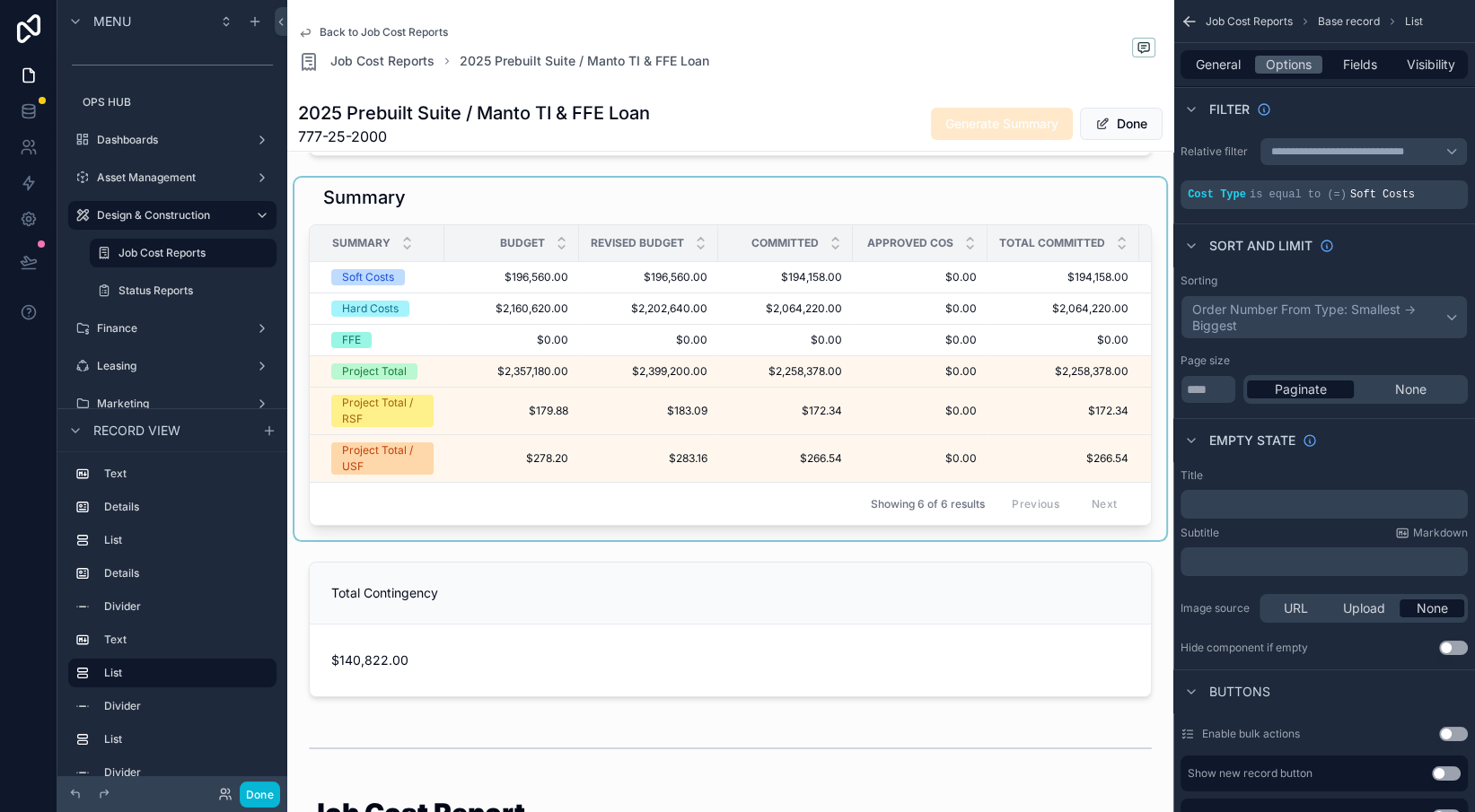 drag, startPoint x: 680, startPoint y: 527, endPoint x: 729, endPoint y: 529, distance: 49.0408 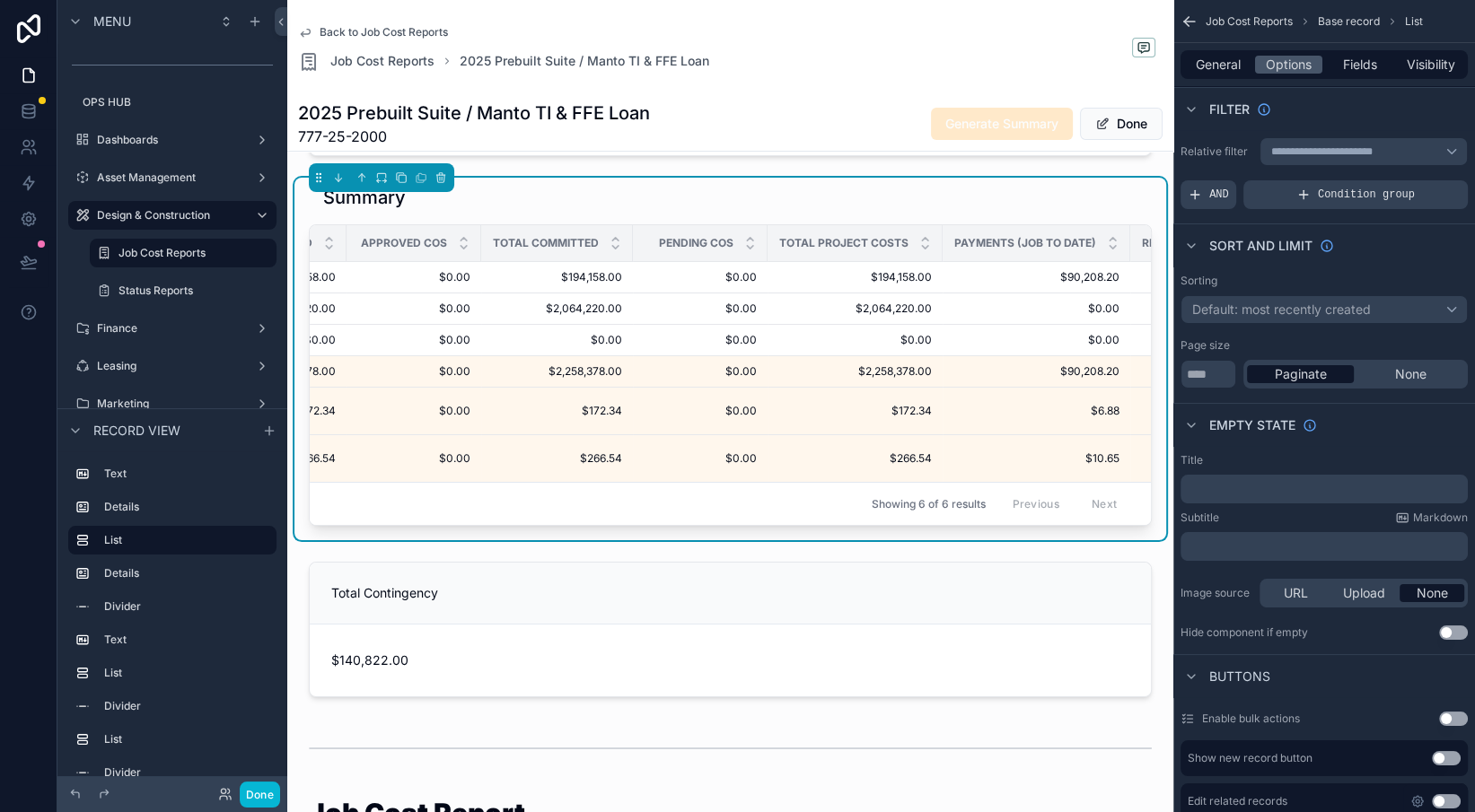 scroll, scrollTop: 0, scrollLeft: 522, axis: horizontal 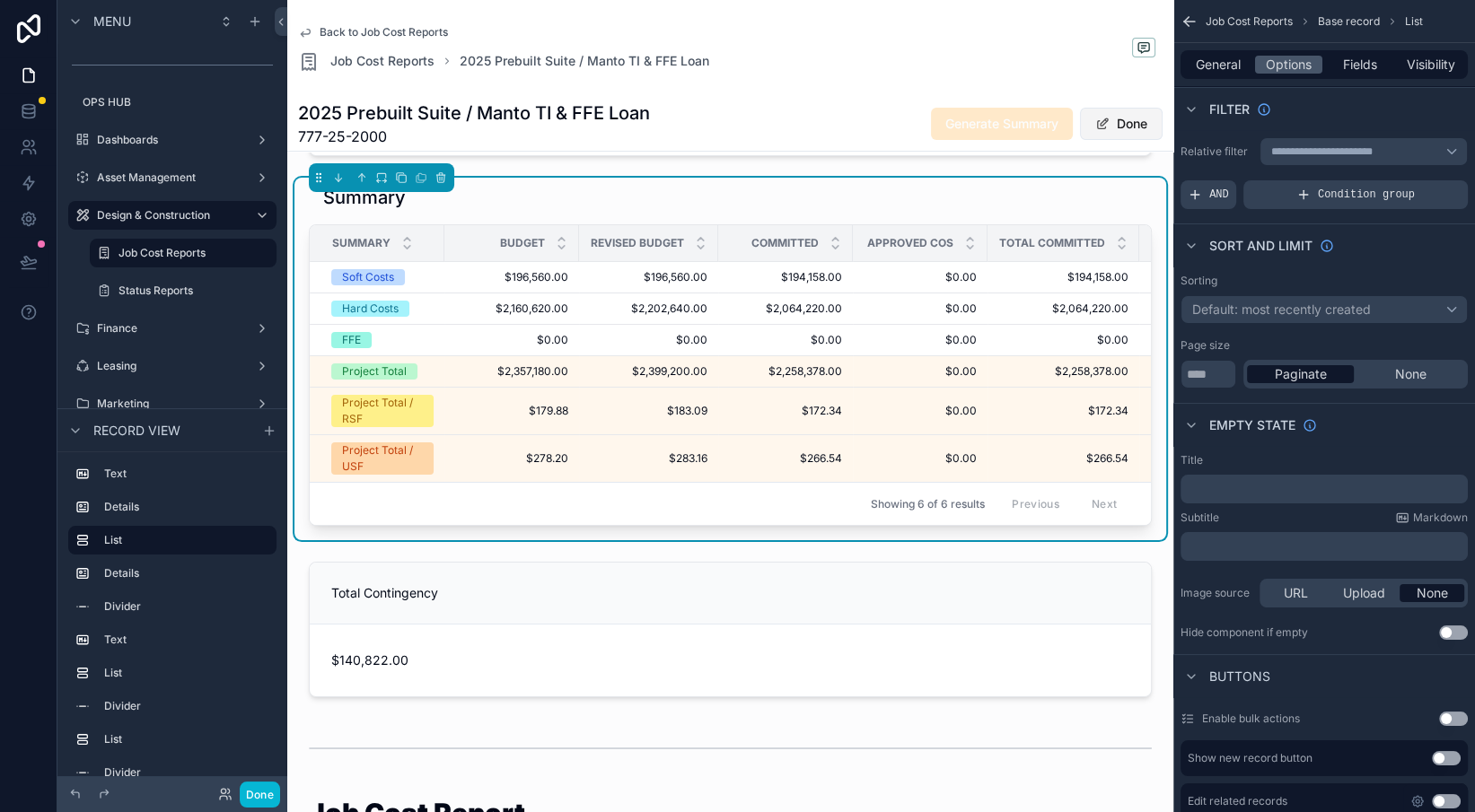 click on "Done" at bounding box center (1121, 124) 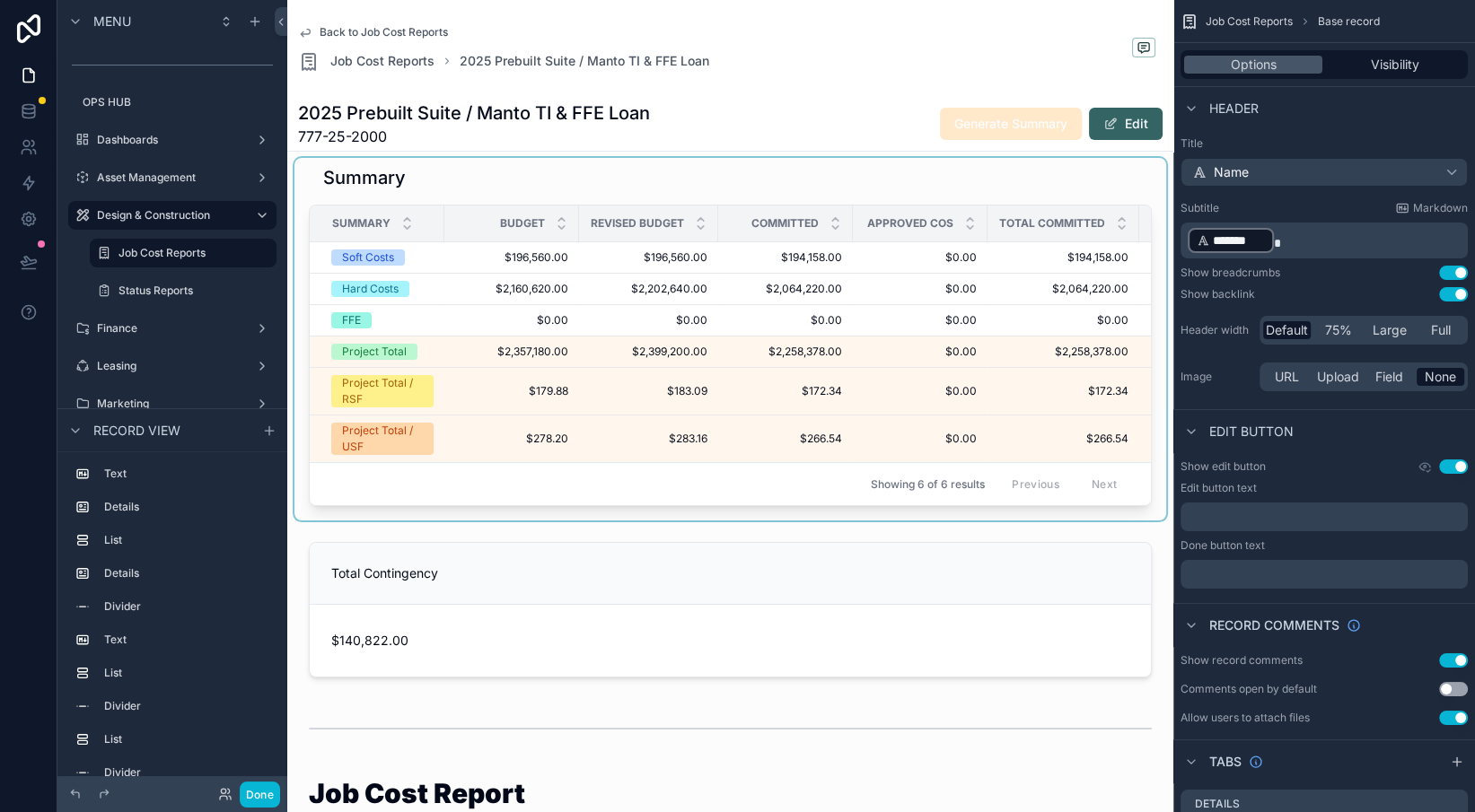 drag, startPoint x: 725, startPoint y: 511, endPoint x: 874, endPoint y: 505, distance: 149.12076 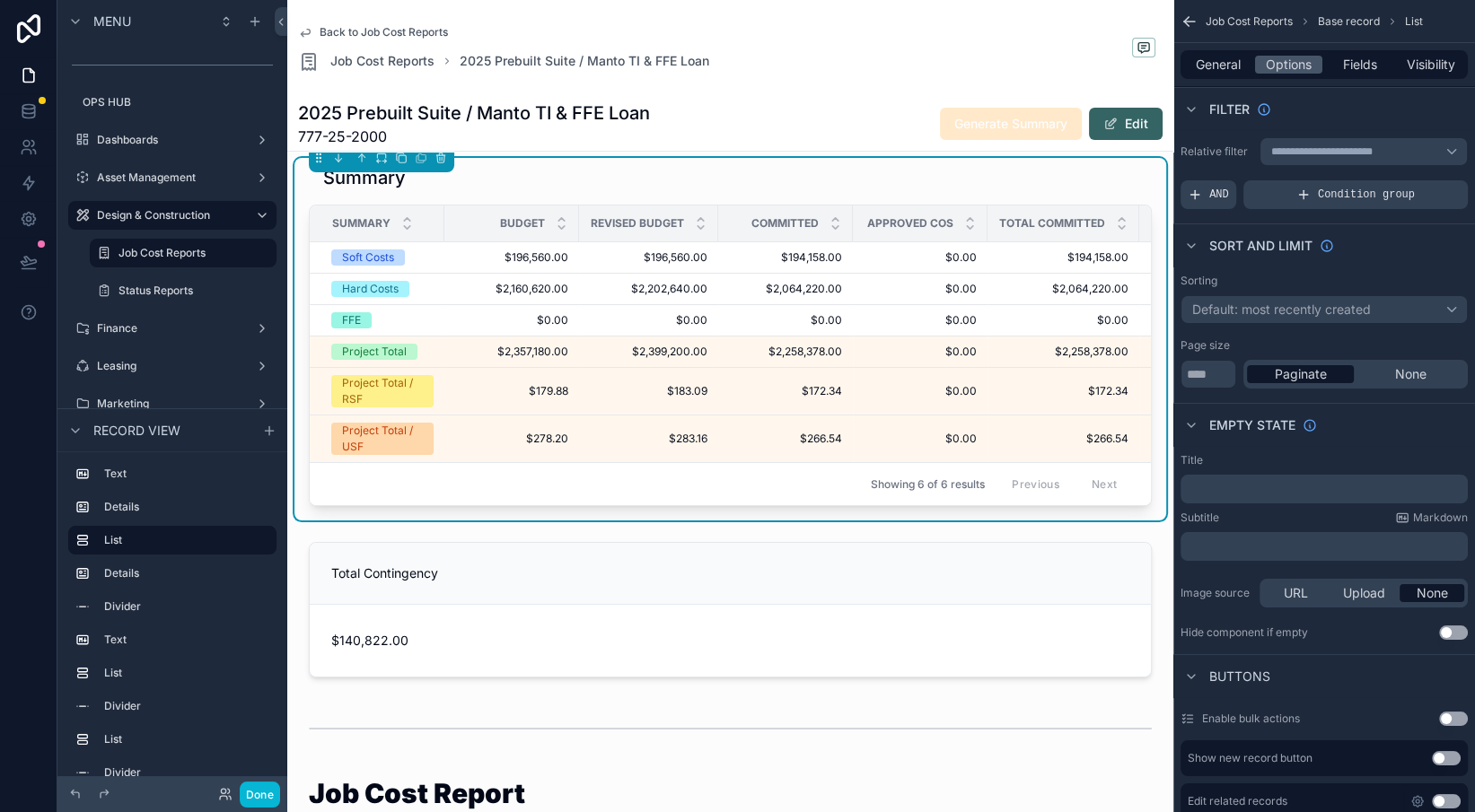 scroll, scrollTop: 0, scrollLeft: 639, axis: horizontal 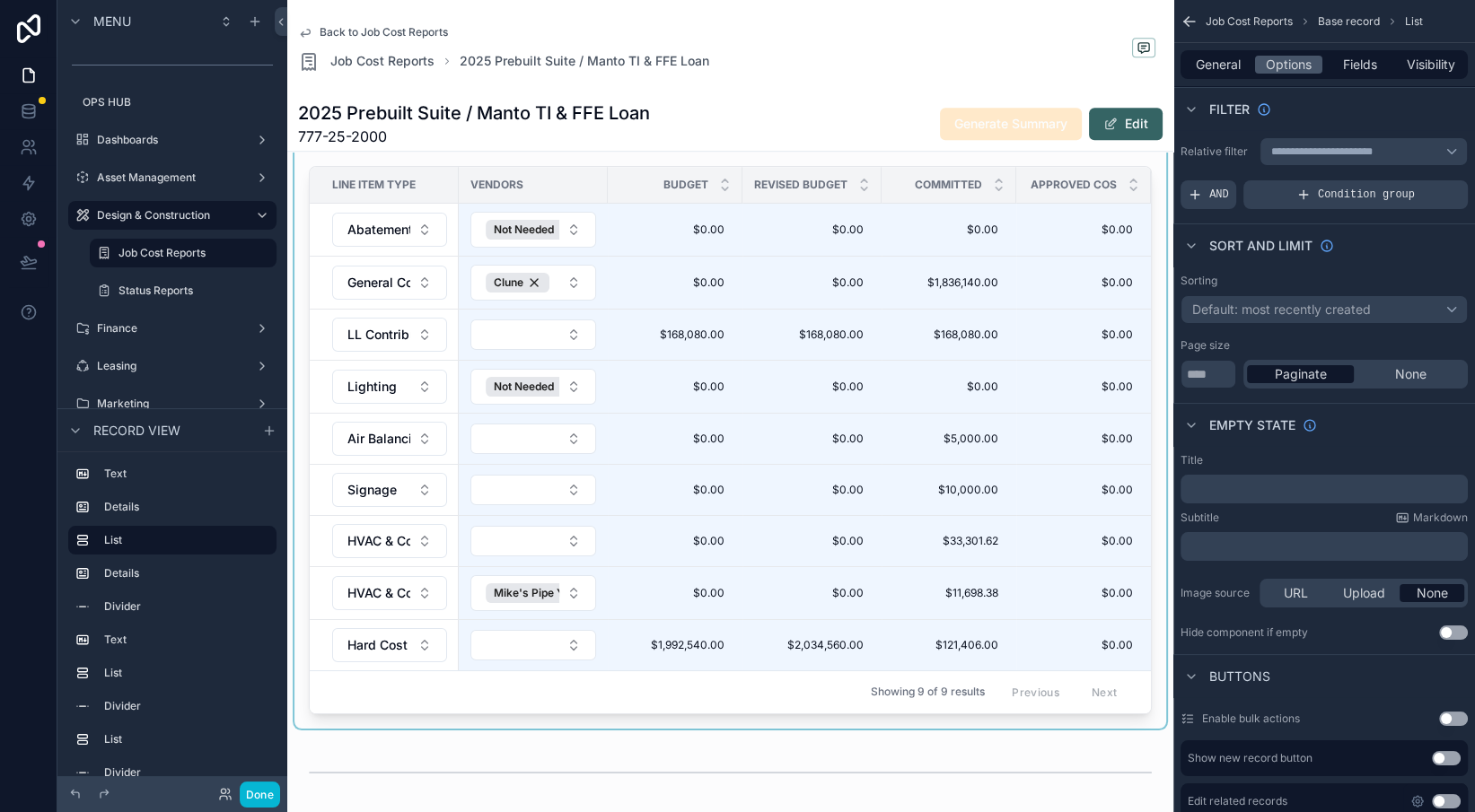 drag, startPoint x: 662, startPoint y: 725, endPoint x: 679, endPoint y: 723, distance: 17.117243 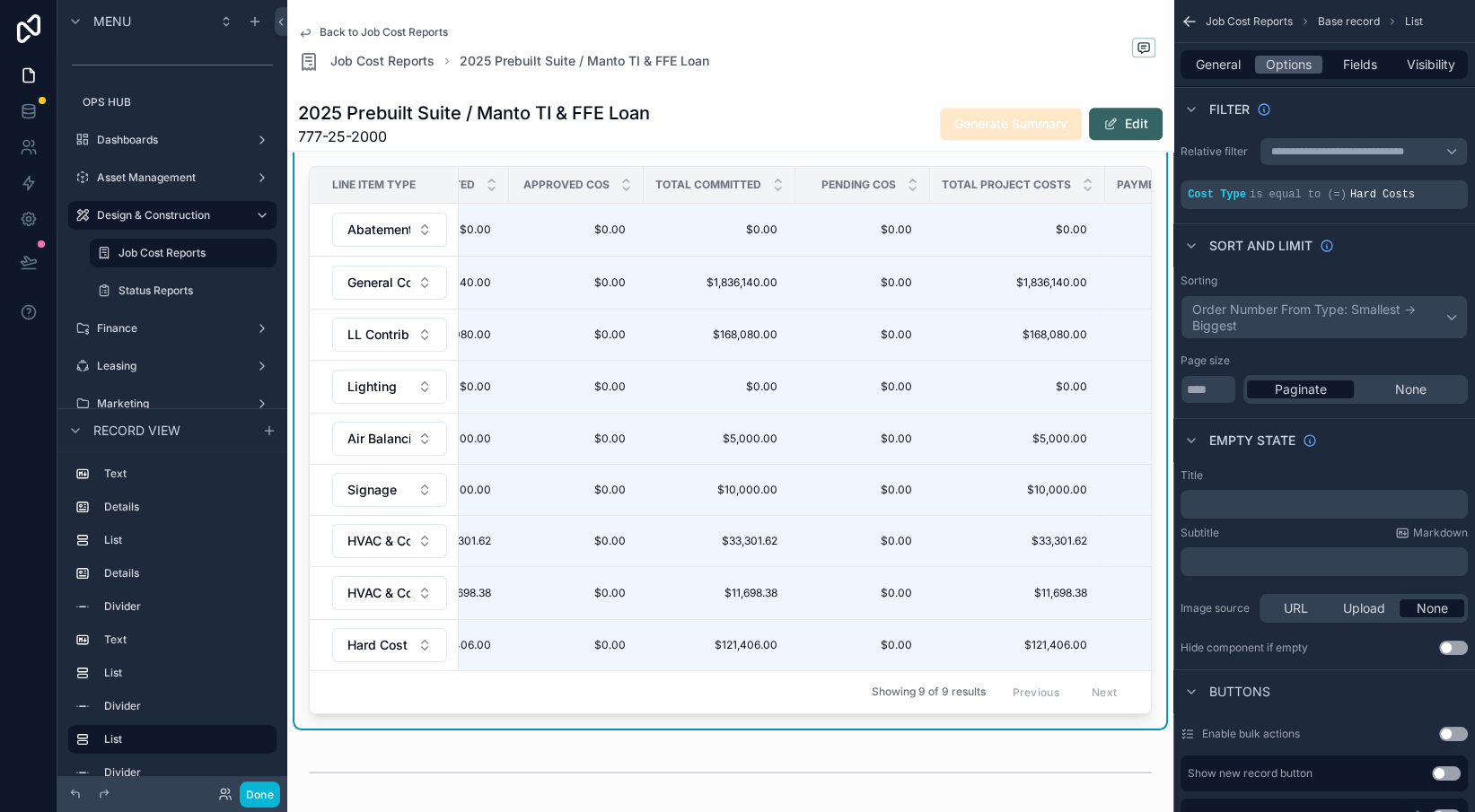 scroll, scrollTop: 0, scrollLeft: 617, axis: horizontal 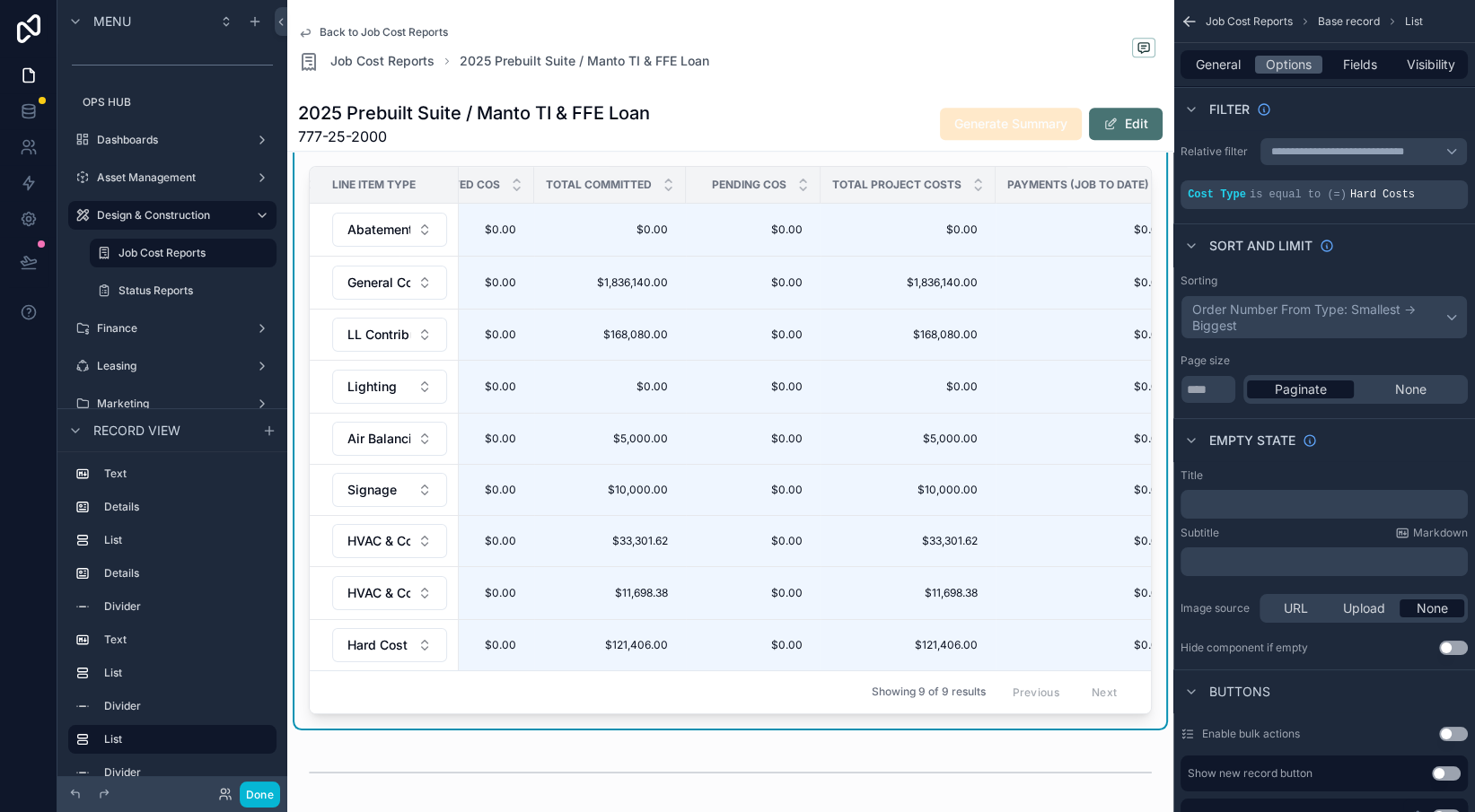 click on "Edit" at bounding box center [1126, 124] 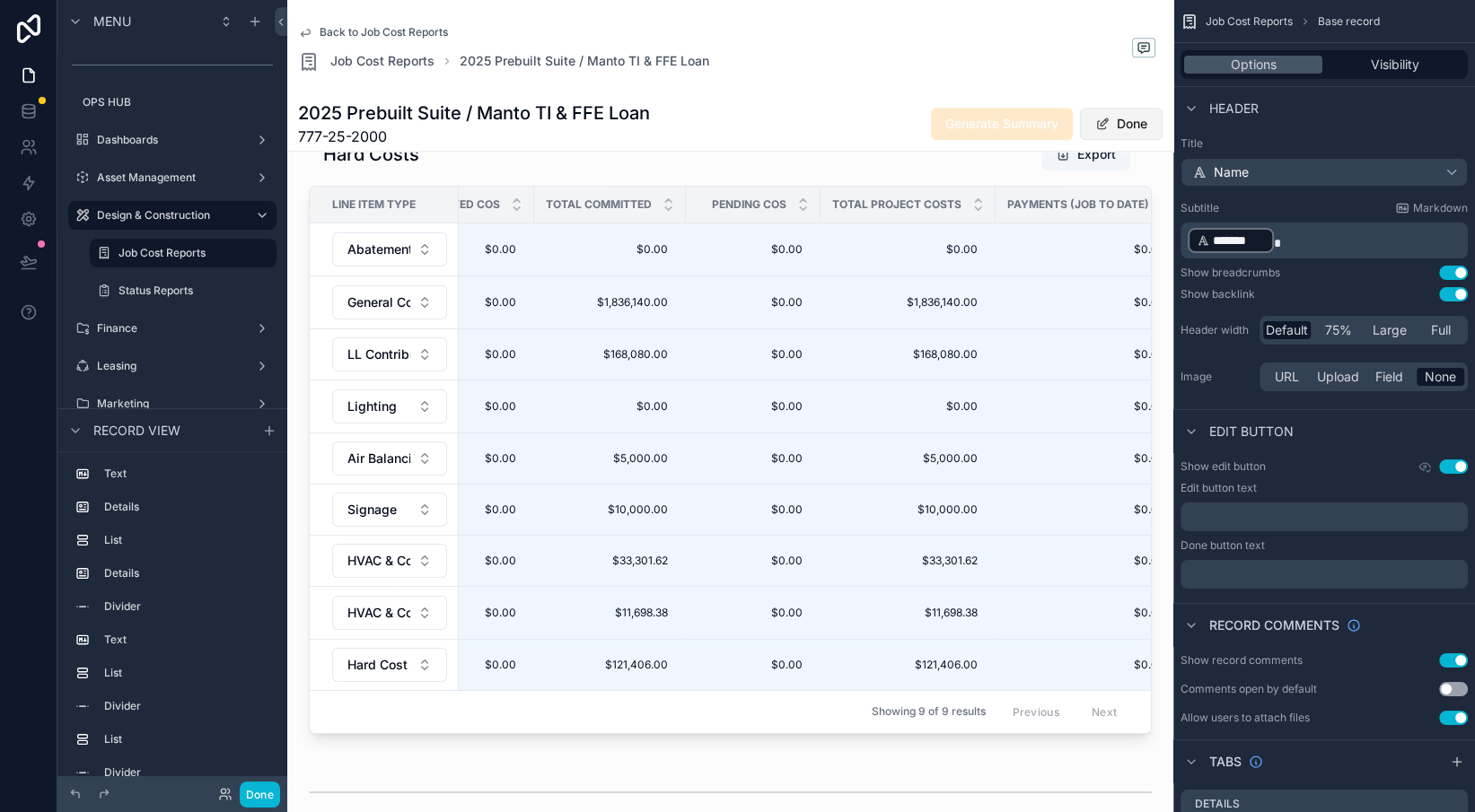 scroll, scrollTop: 1765, scrollLeft: 0, axis: vertical 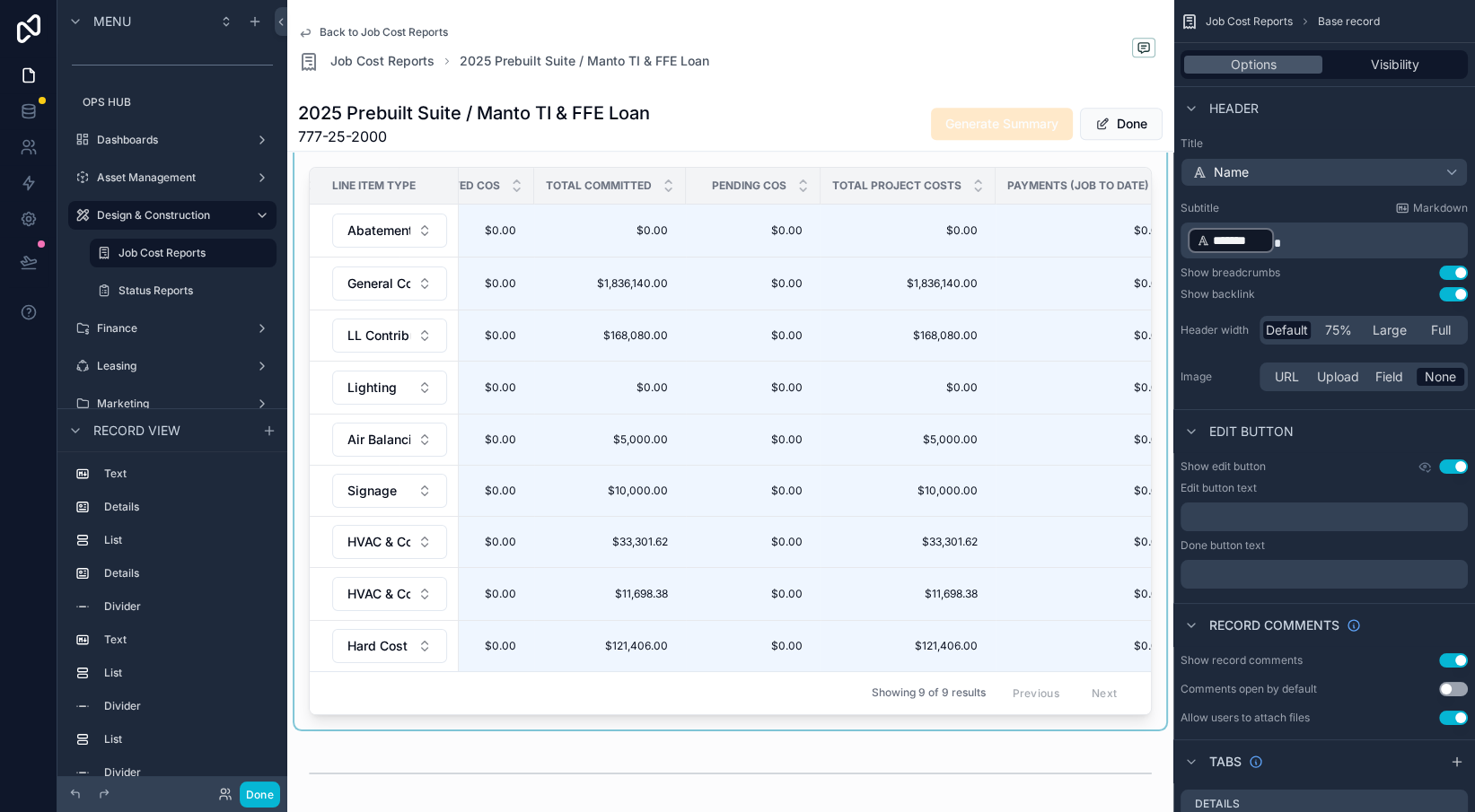drag, startPoint x: 905, startPoint y: 723, endPoint x: 957, endPoint y: 721, distance: 52.038447 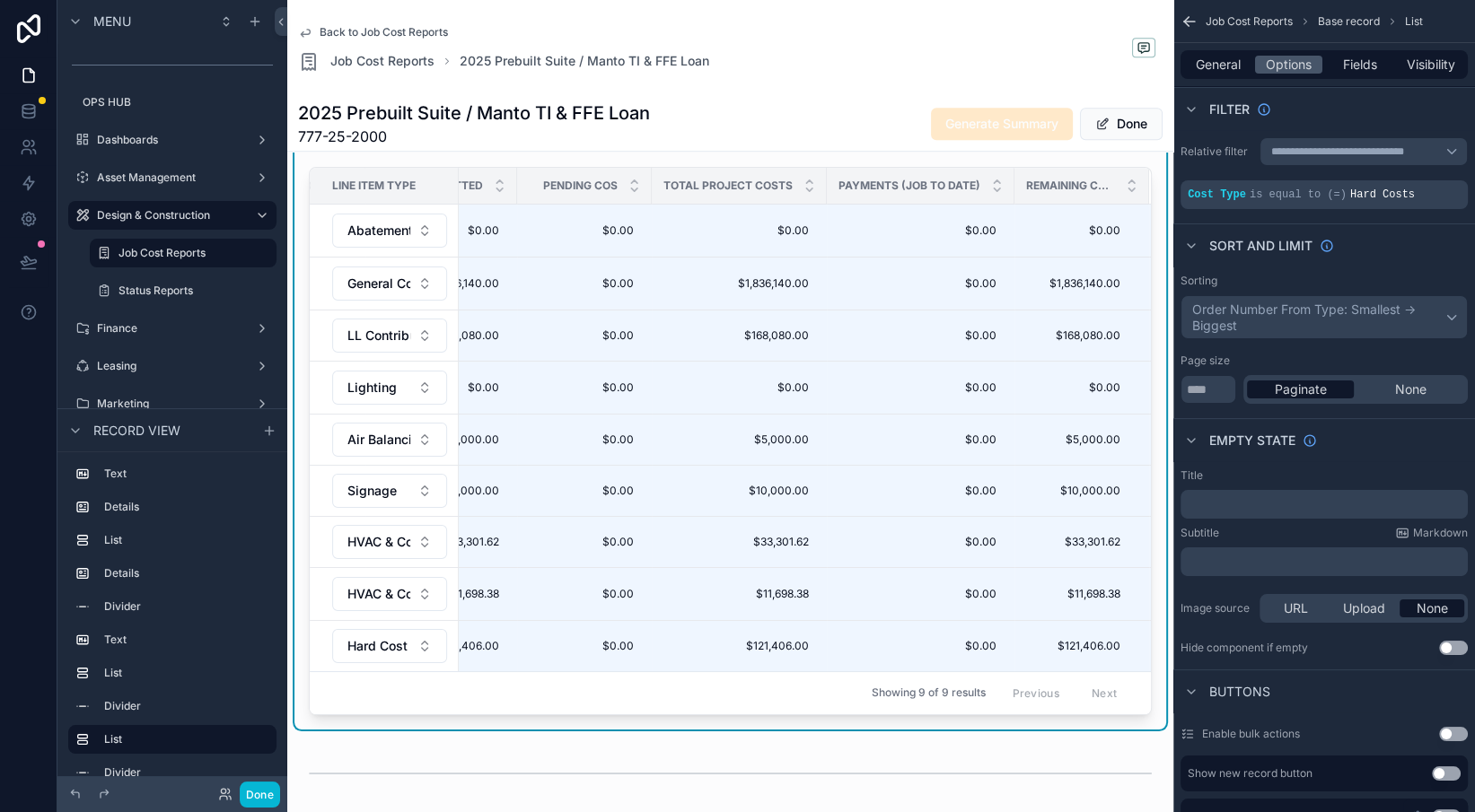 scroll, scrollTop: 0, scrollLeft: 802, axis: horizontal 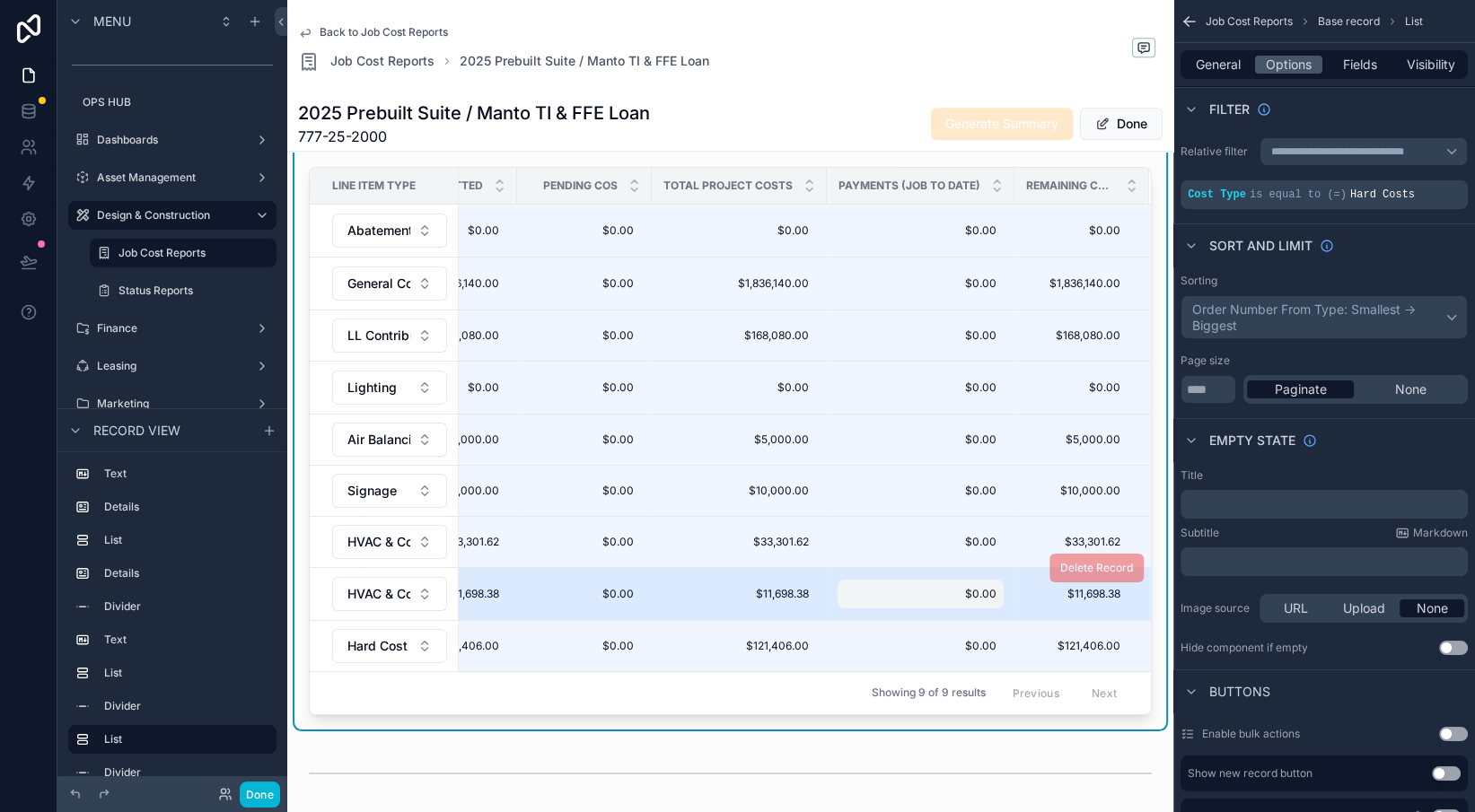click on "$0.00" at bounding box center [920, 594] 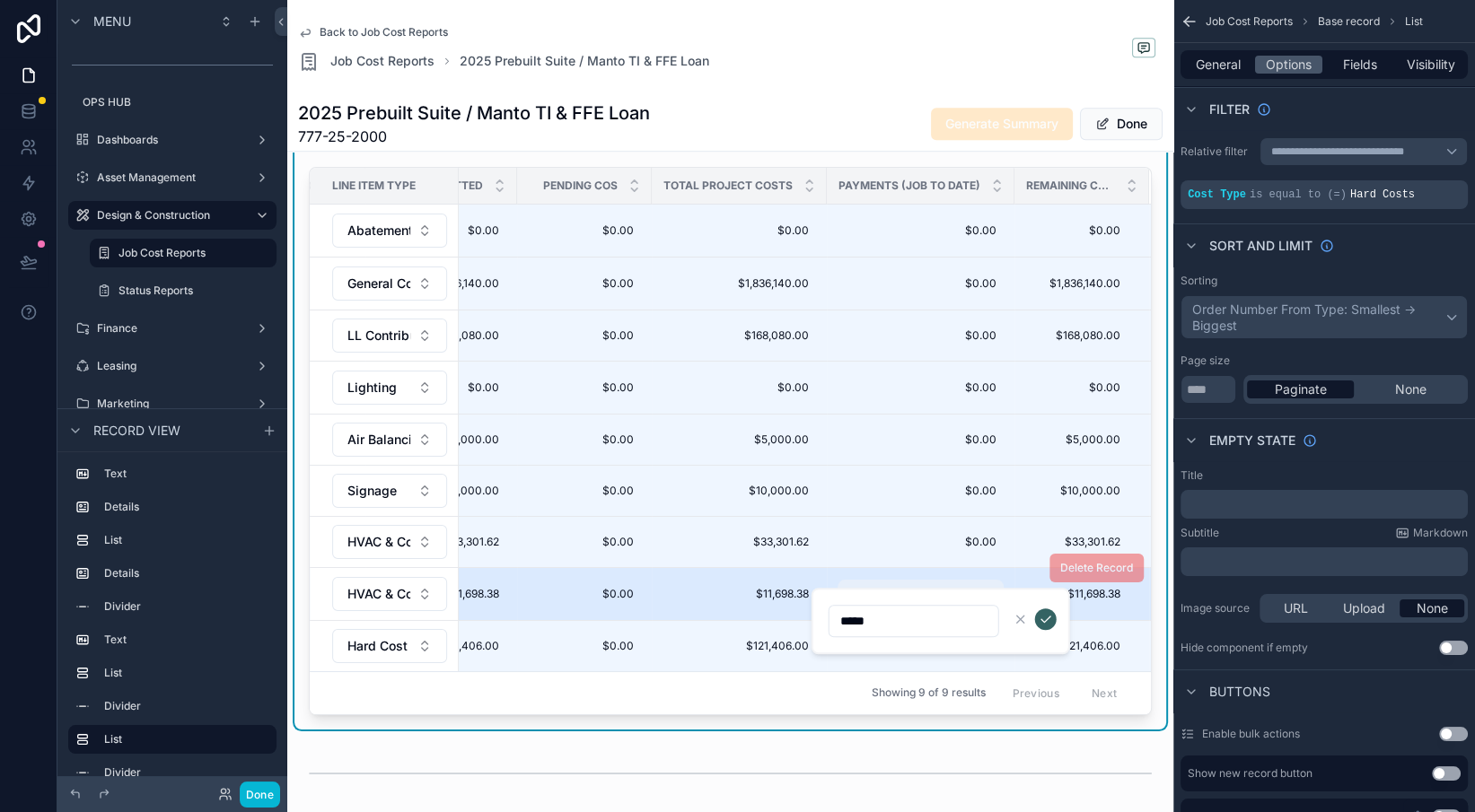 type on "*****" 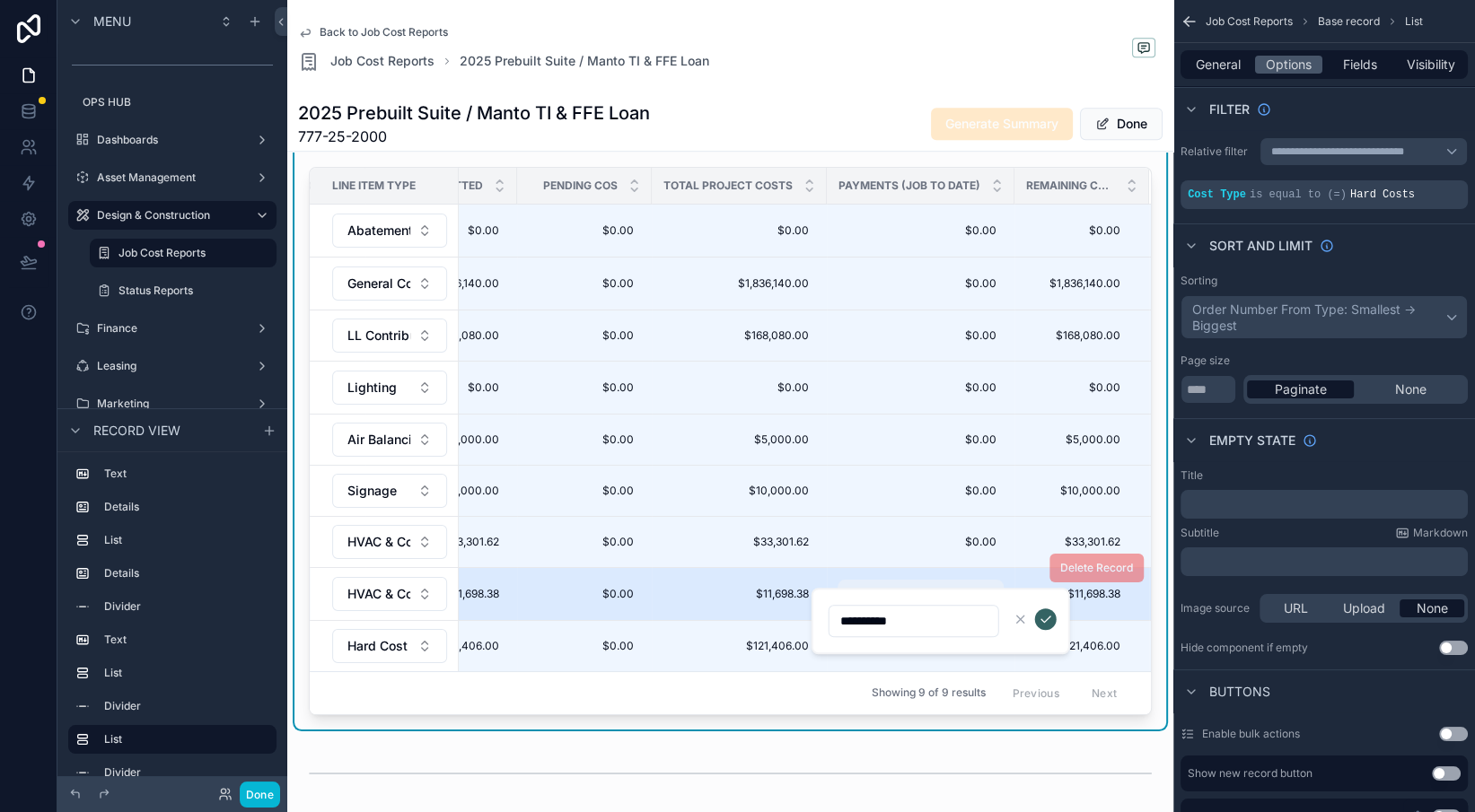 type on "**********" 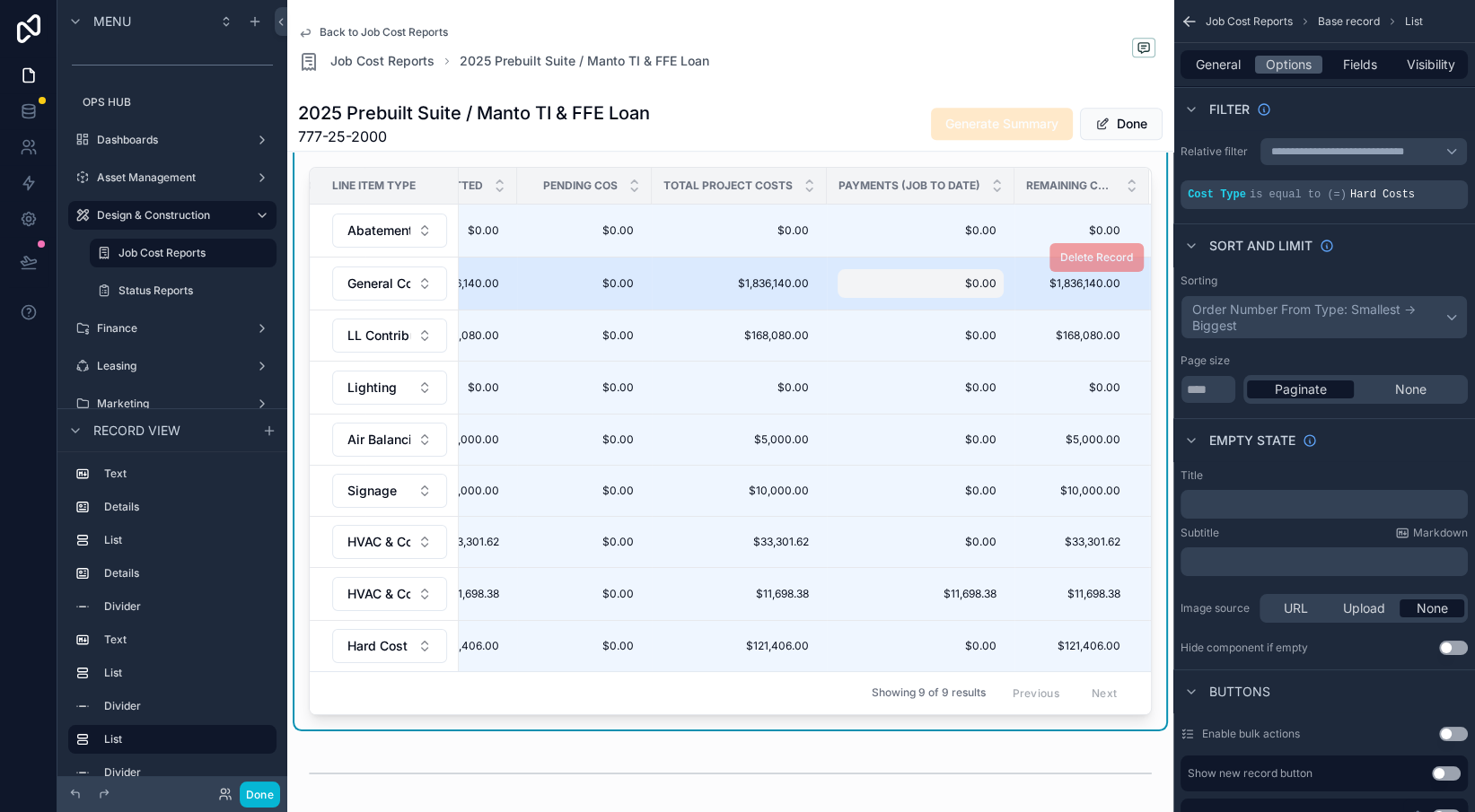 click on "$0.00" at bounding box center (920, 284) 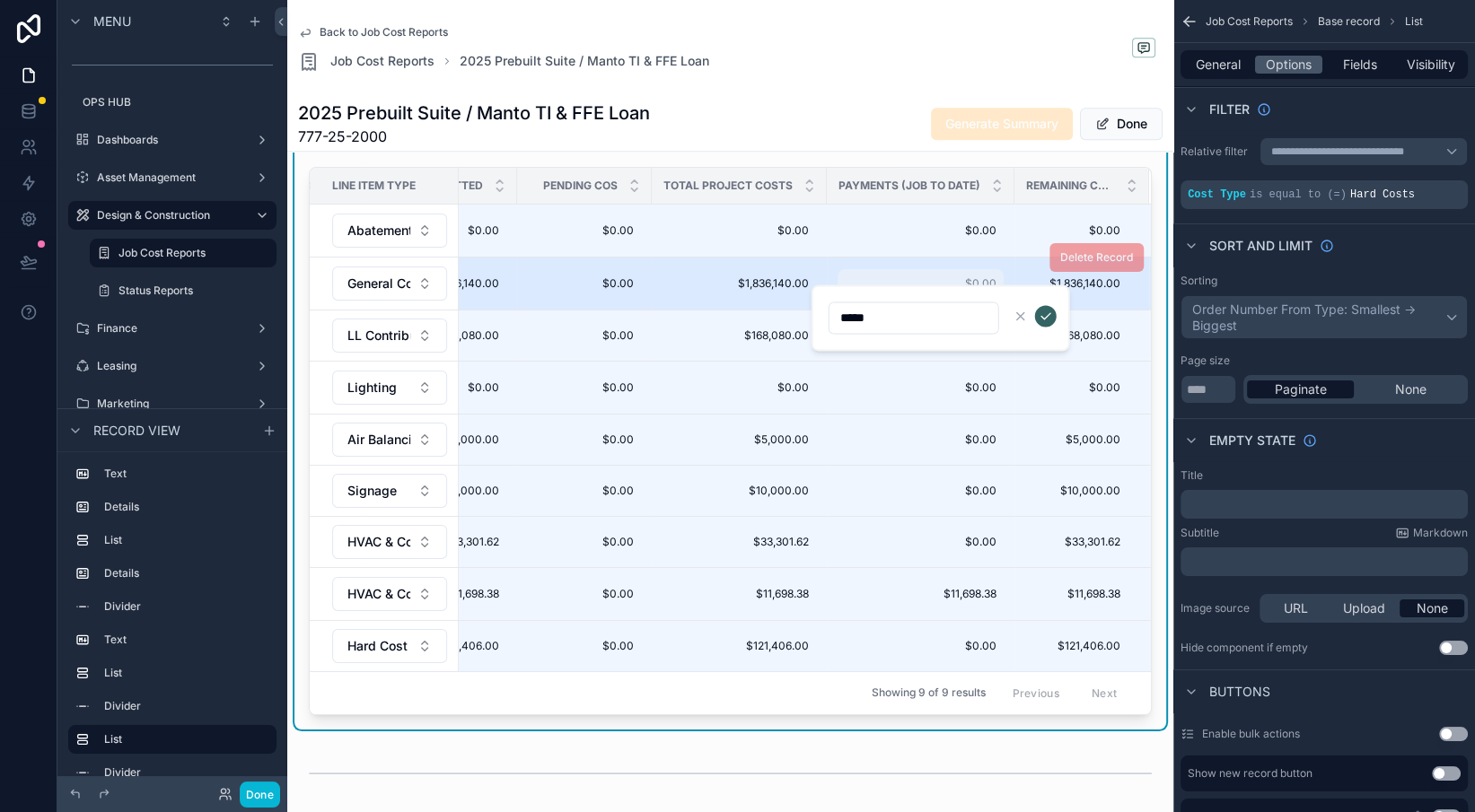 type on "*****" 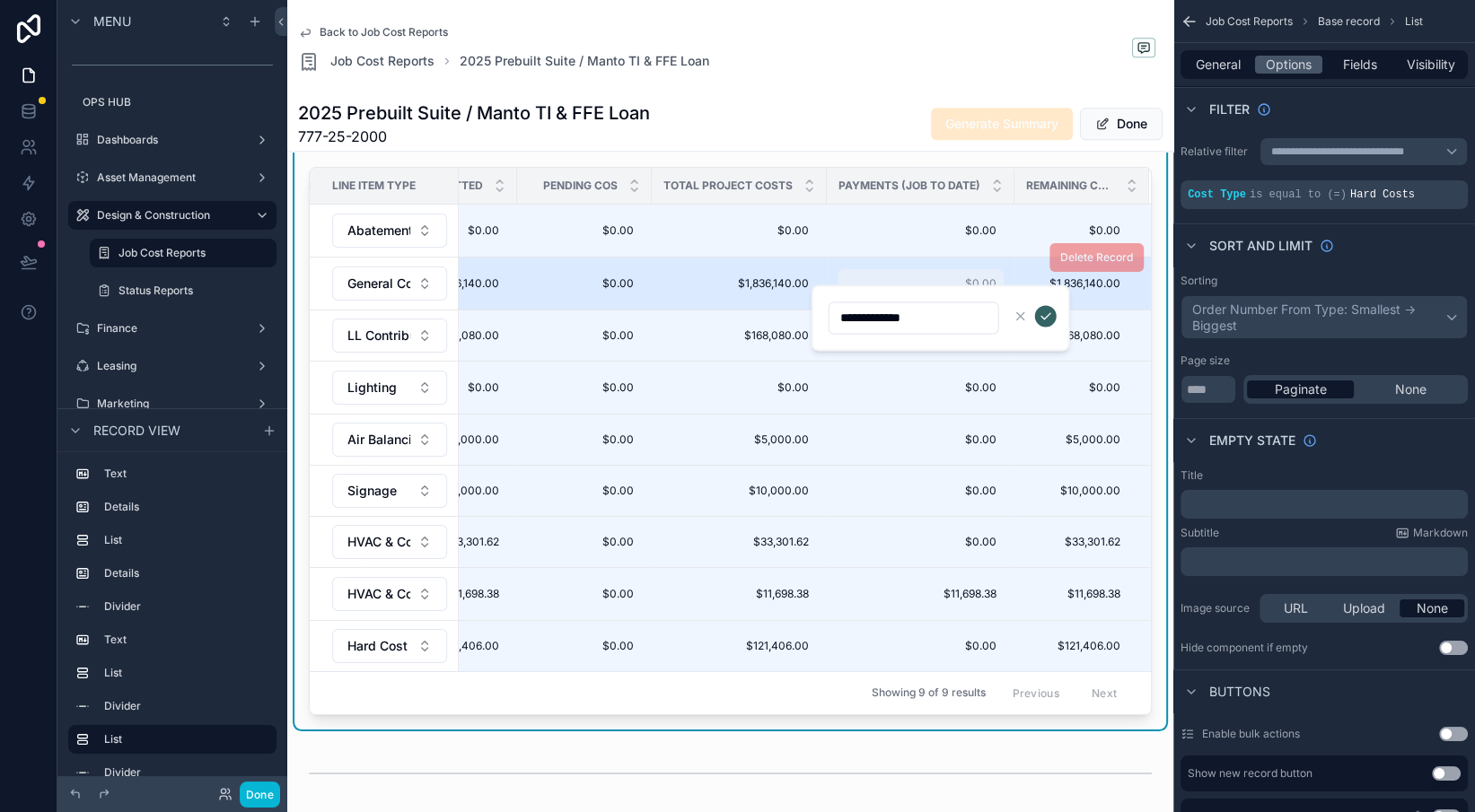 type on "**********" 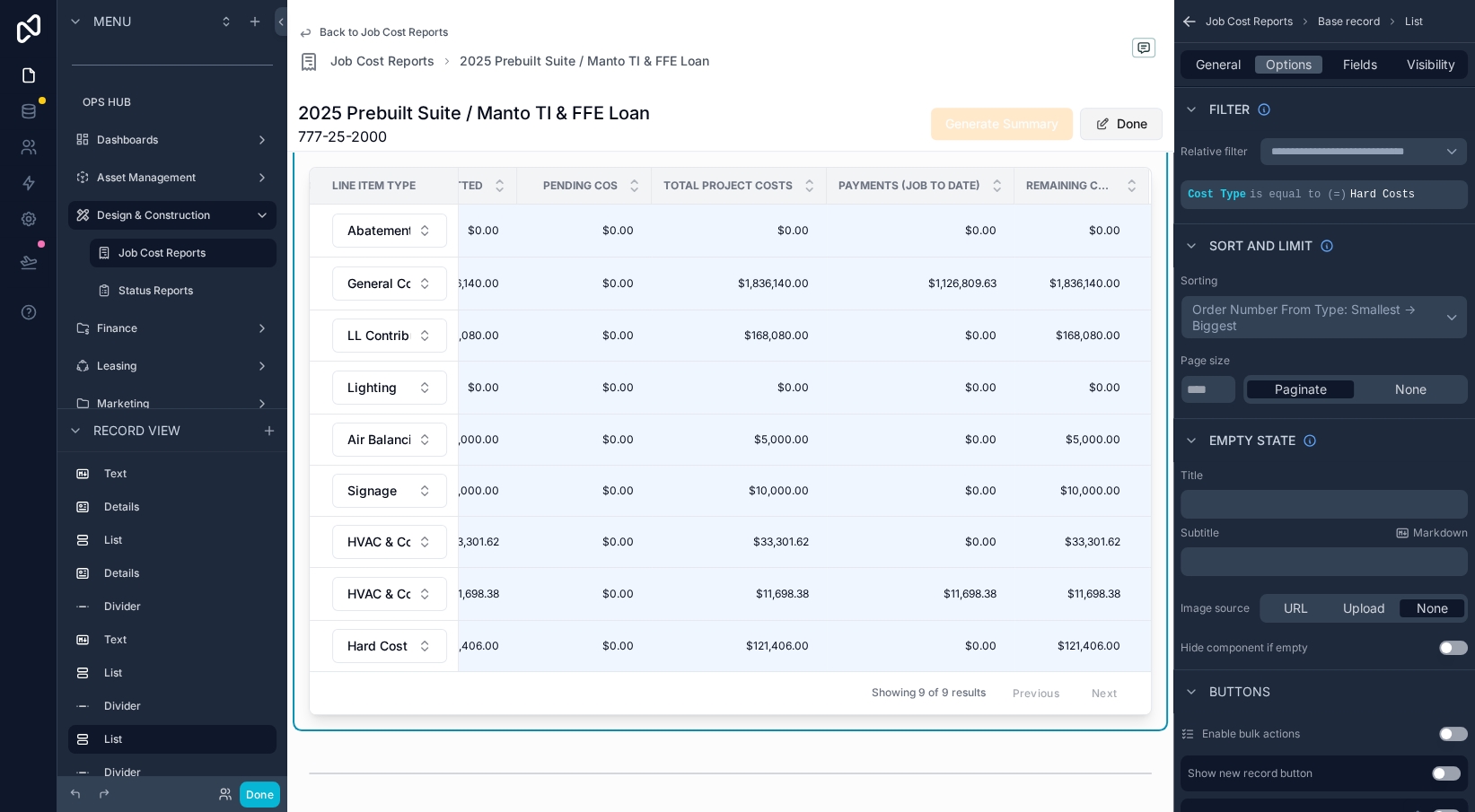 click on "Done" at bounding box center [1121, 124] 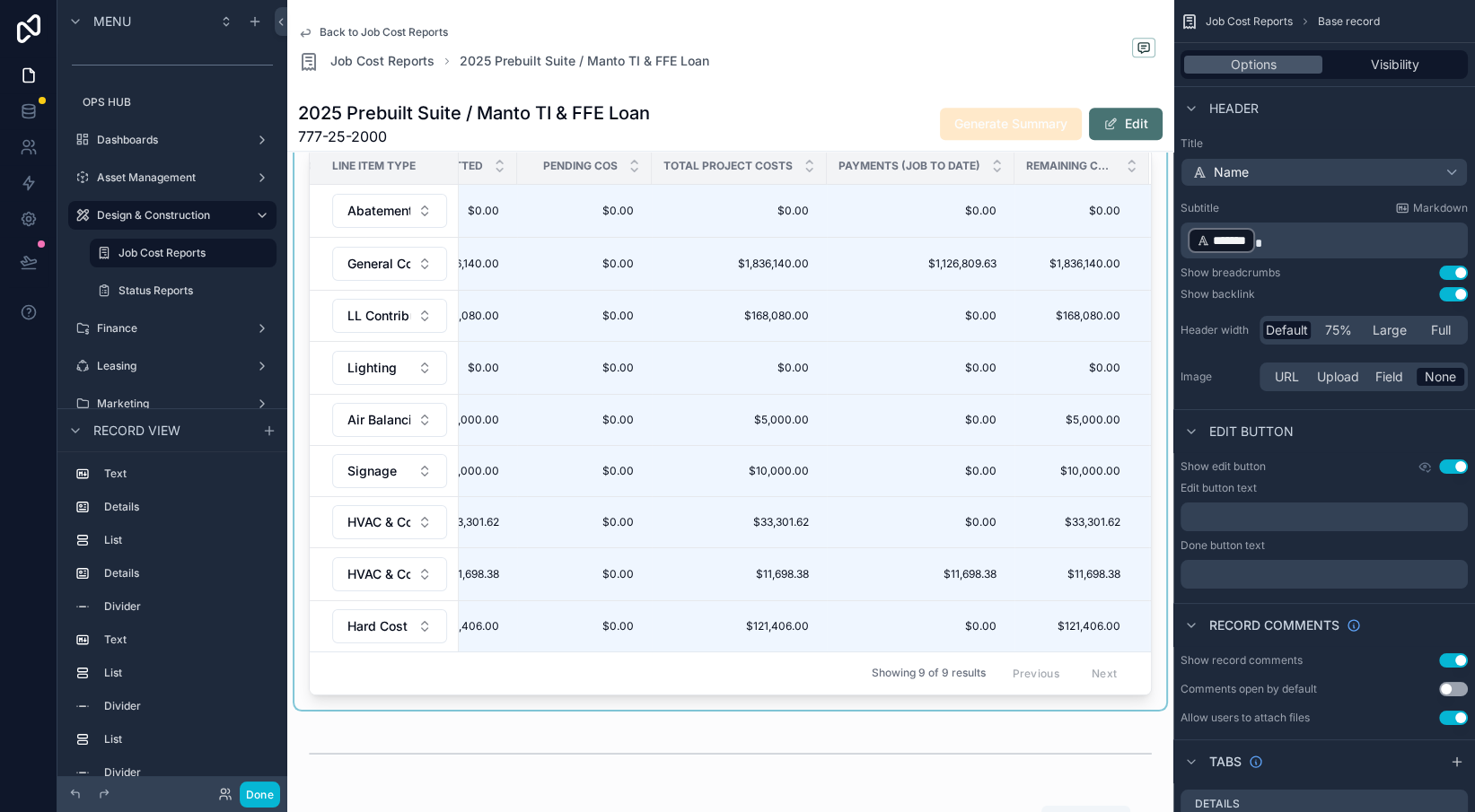 scroll, scrollTop: 1746, scrollLeft: 0, axis: vertical 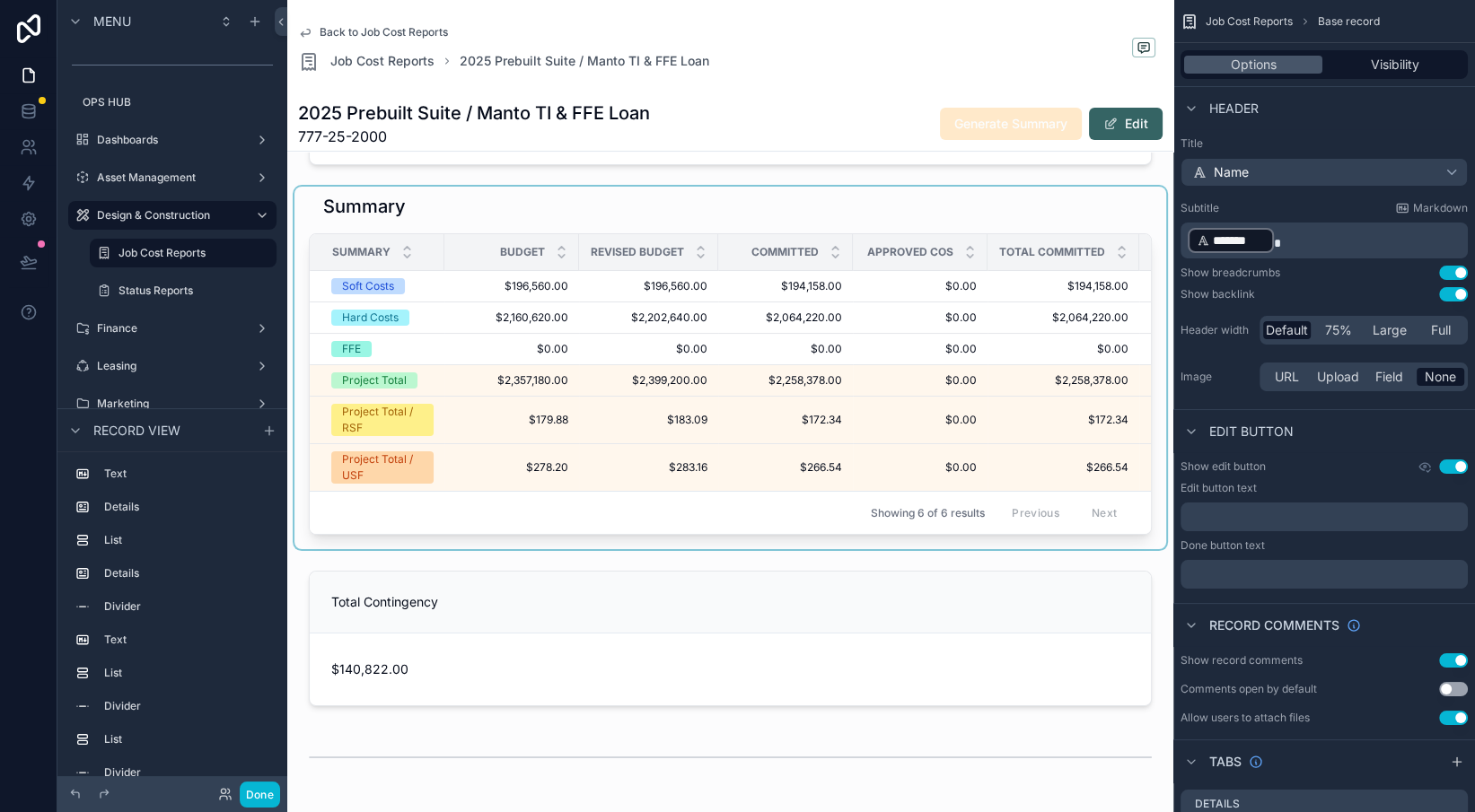 drag, startPoint x: 735, startPoint y: 539, endPoint x: 750, endPoint y: 533, distance: 16.155494 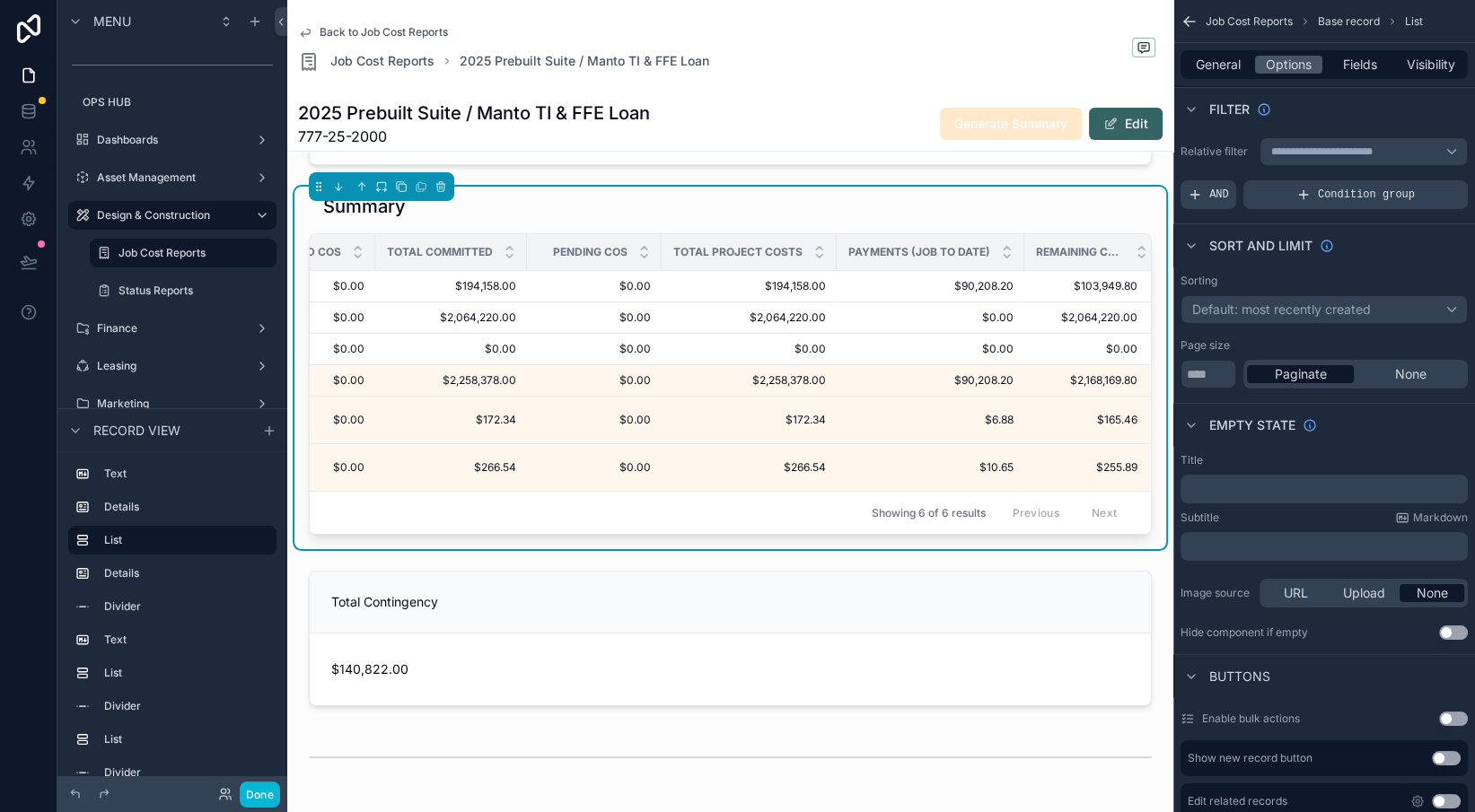scroll, scrollTop: 0, scrollLeft: 639, axis: horizontal 